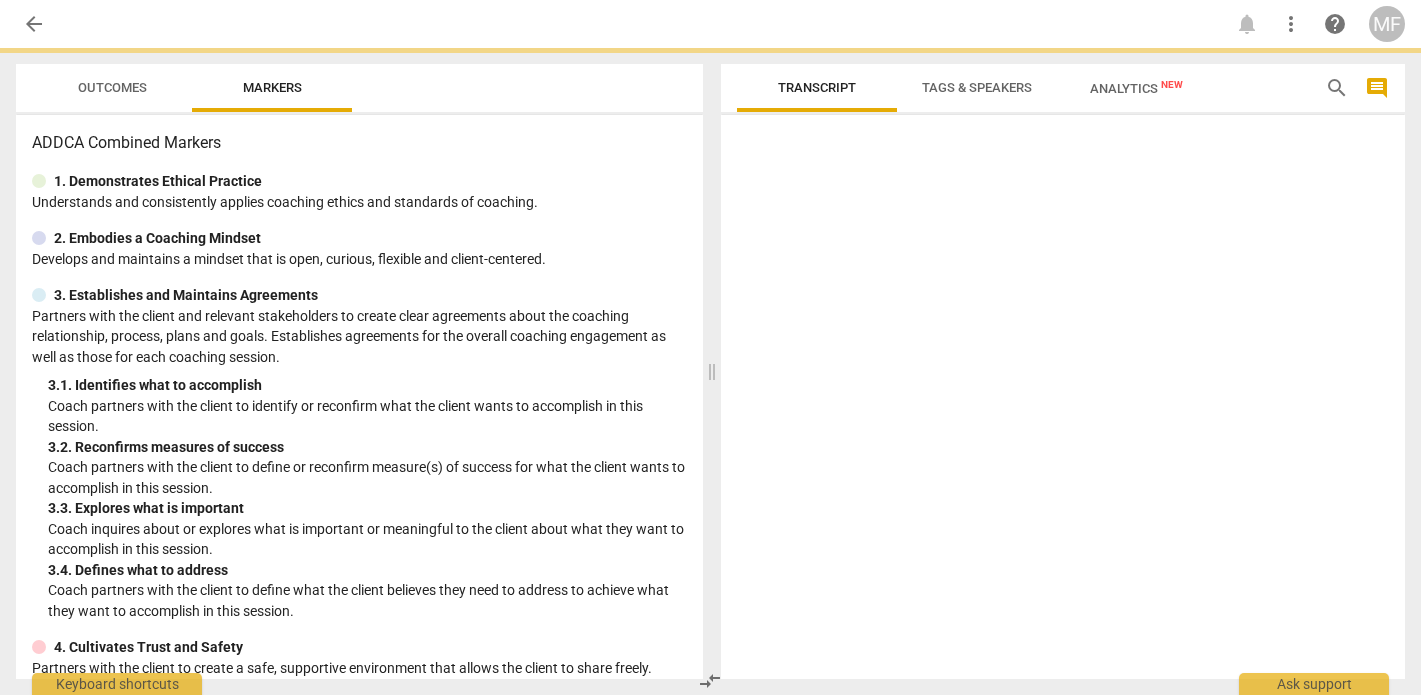 scroll, scrollTop: 0, scrollLeft: 0, axis: both 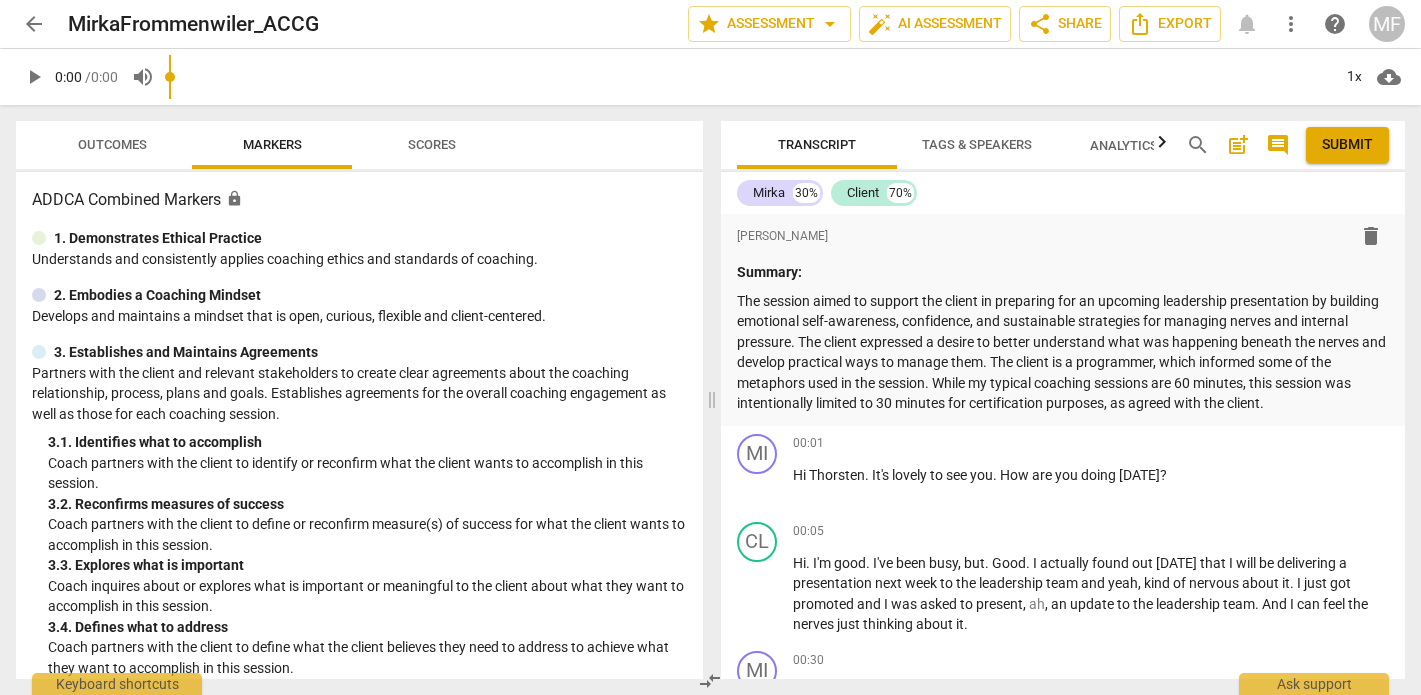 click on "Outcomes" at bounding box center [112, 144] 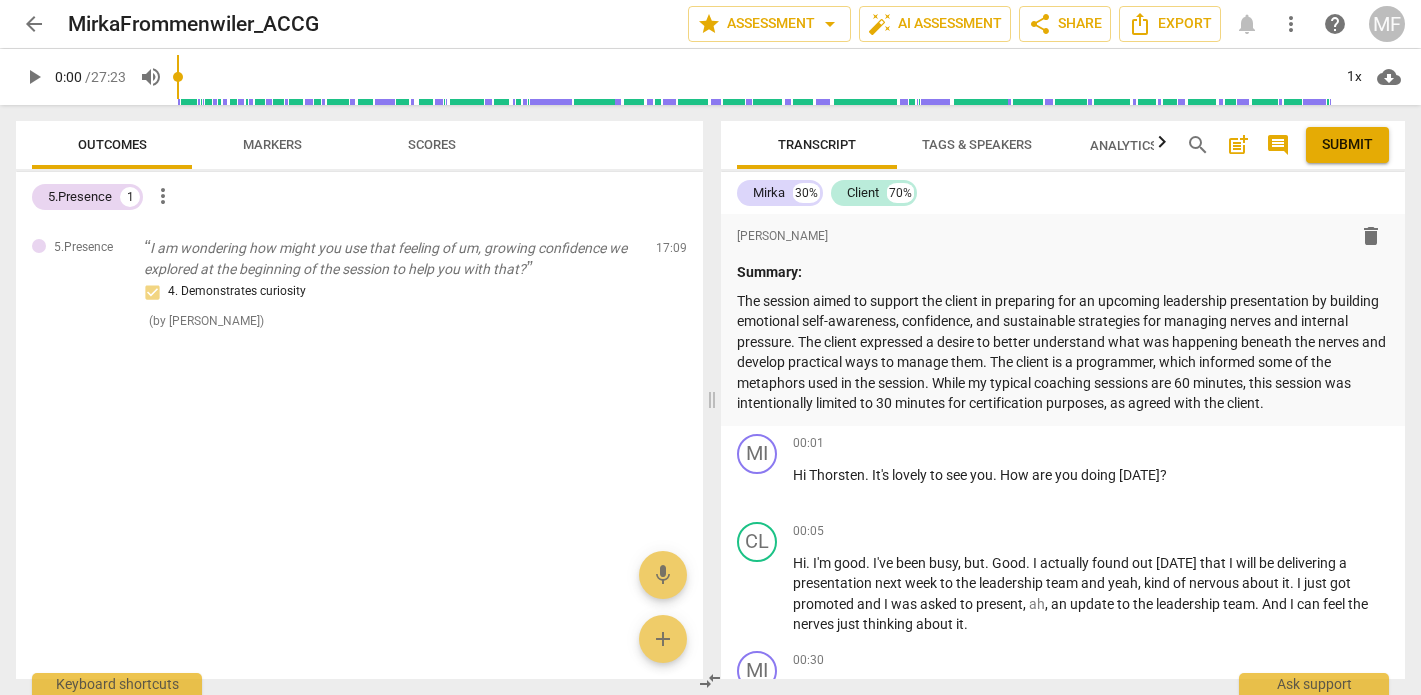 click on "arrow_back" at bounding box center (34, 24) 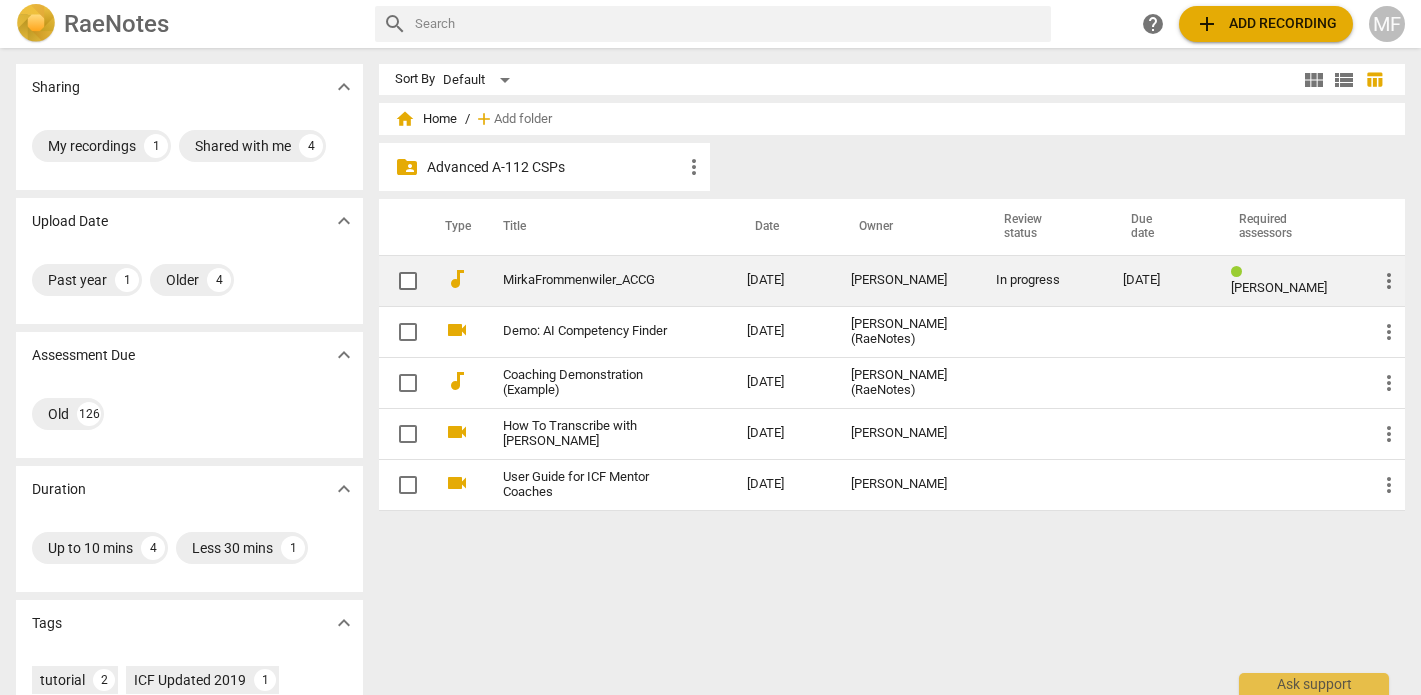 click on "[DATE]" at bounding box center [783, 280] 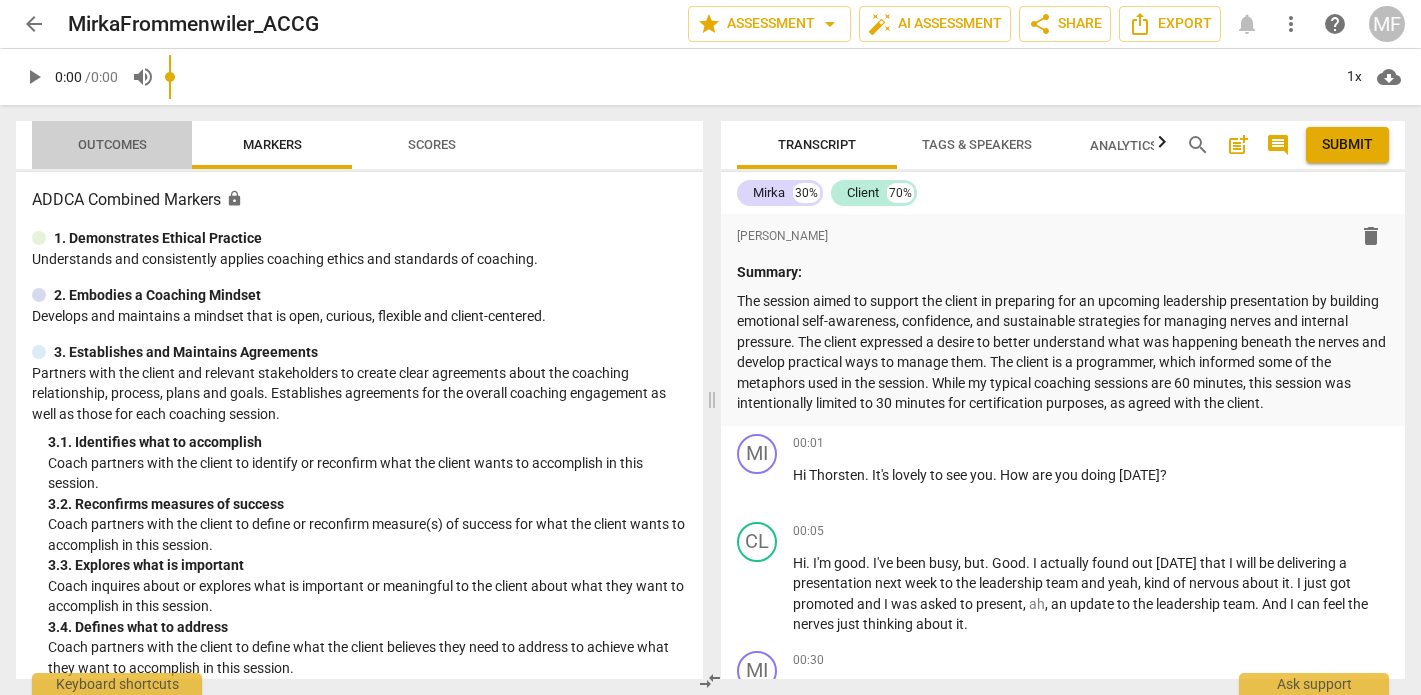 click on "Outcomes" at bounding box center [112, 144] 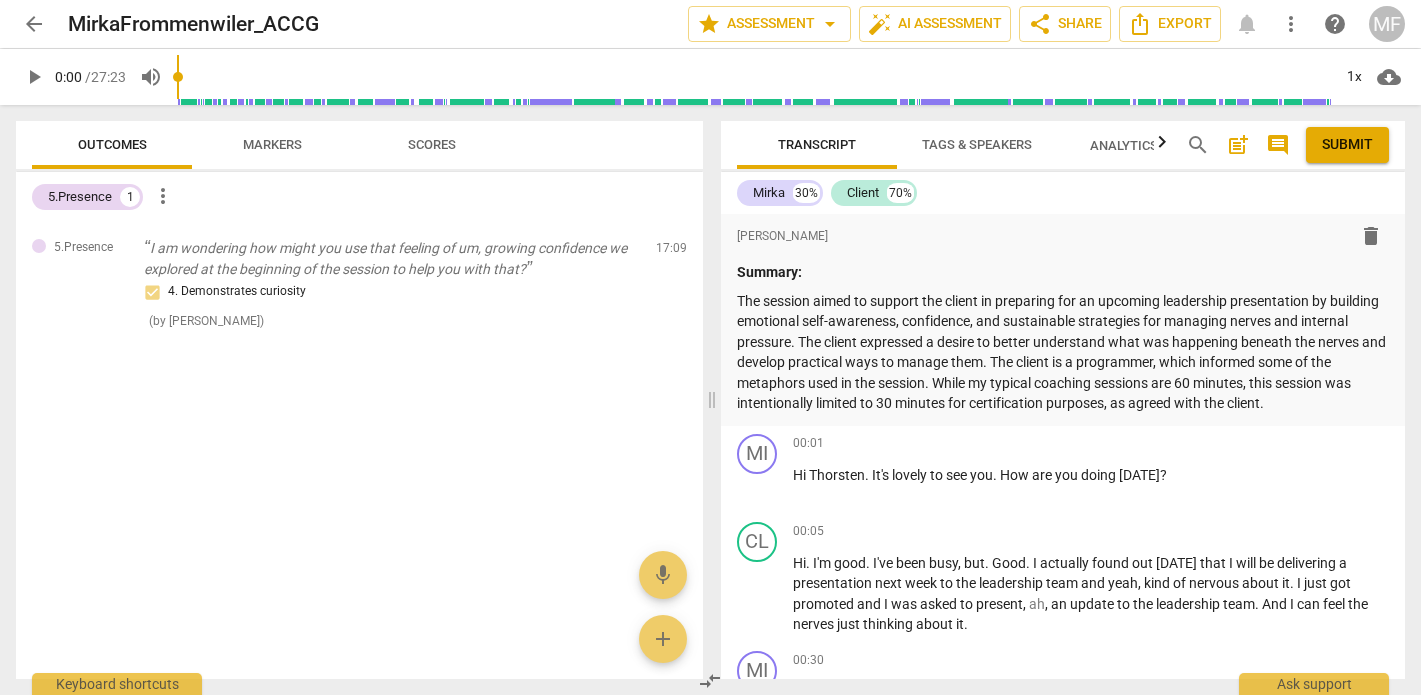 click on "arrow_back" at bounding box center (34, 24) 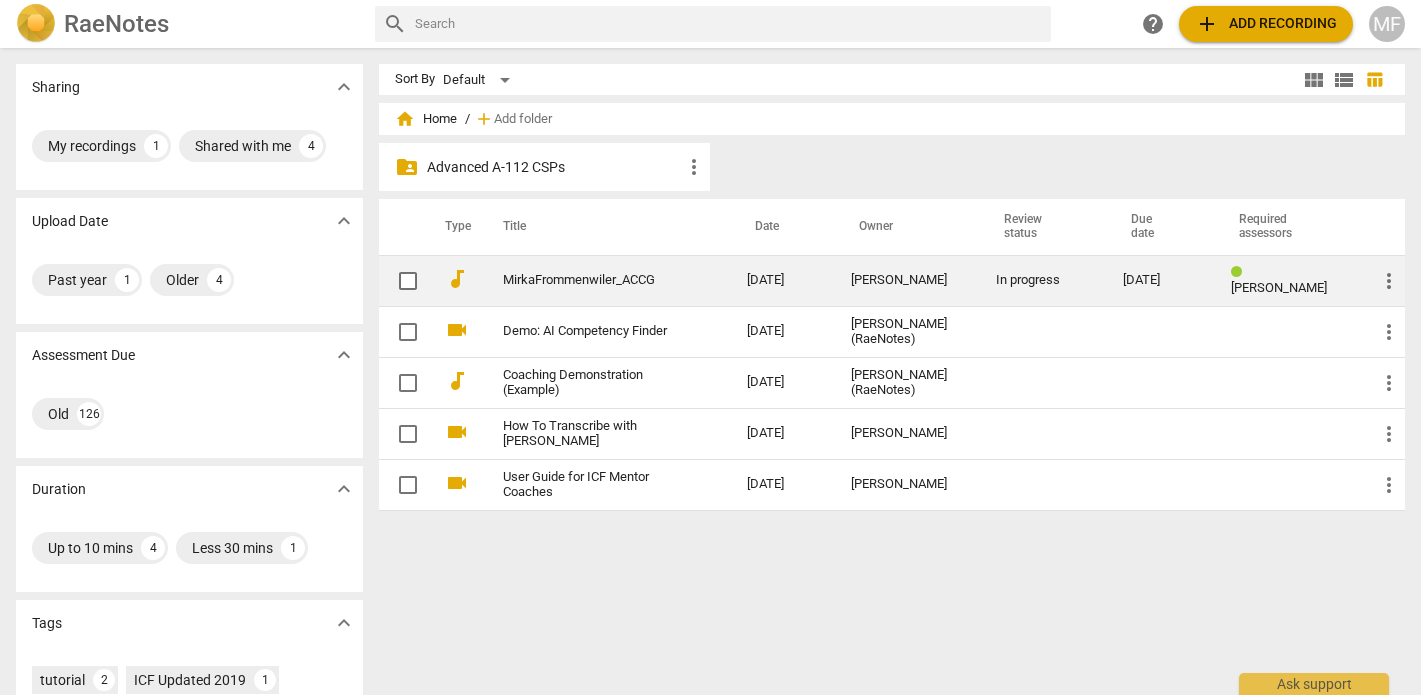 click on "[PERSON_NAME]" at bounding box center [907, 280] 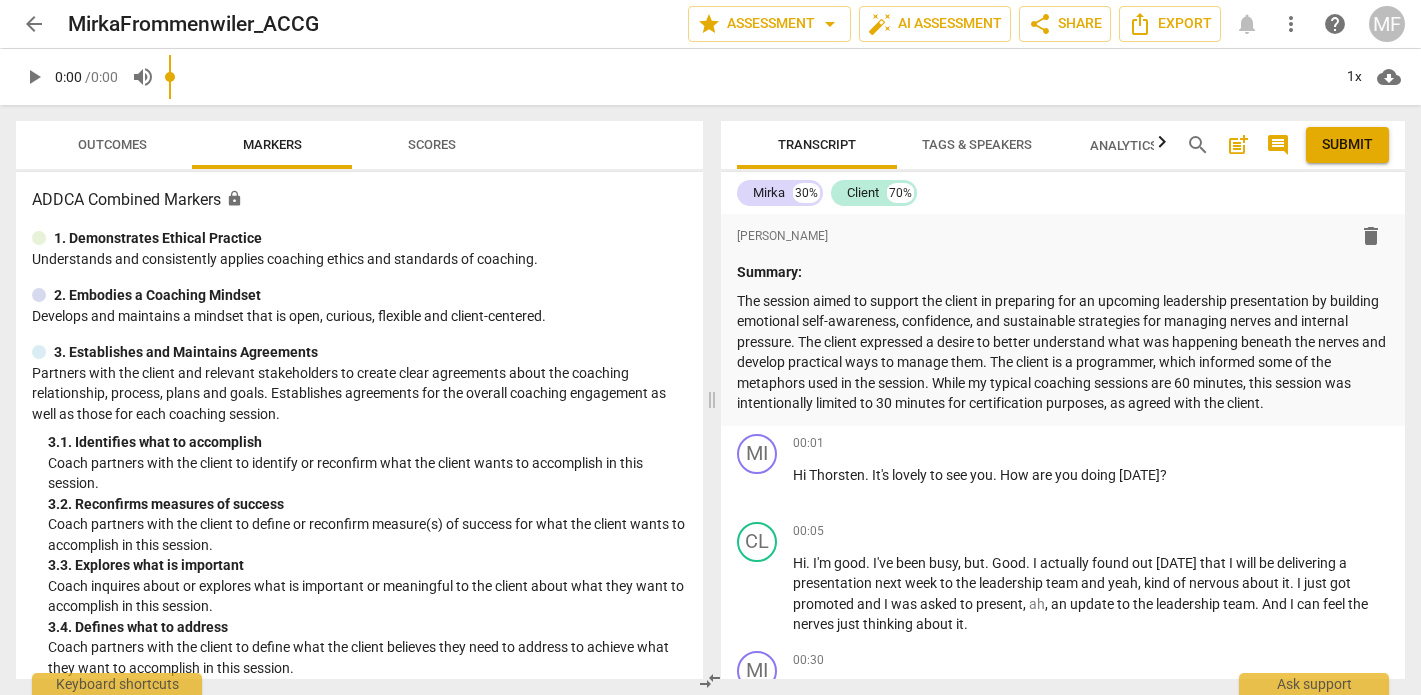 click on "Outcomes" at bounding box center [112, 144] 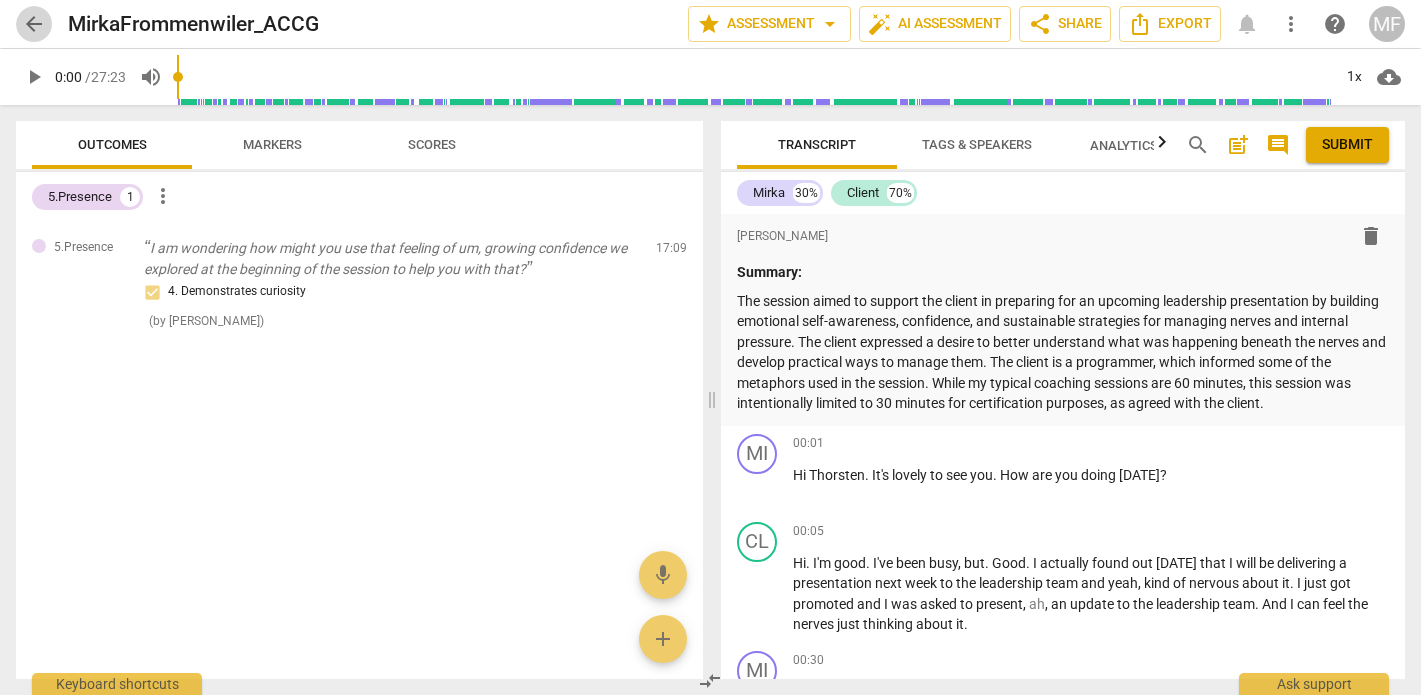 click on "arrow_back" at bounding box center [34, 24] 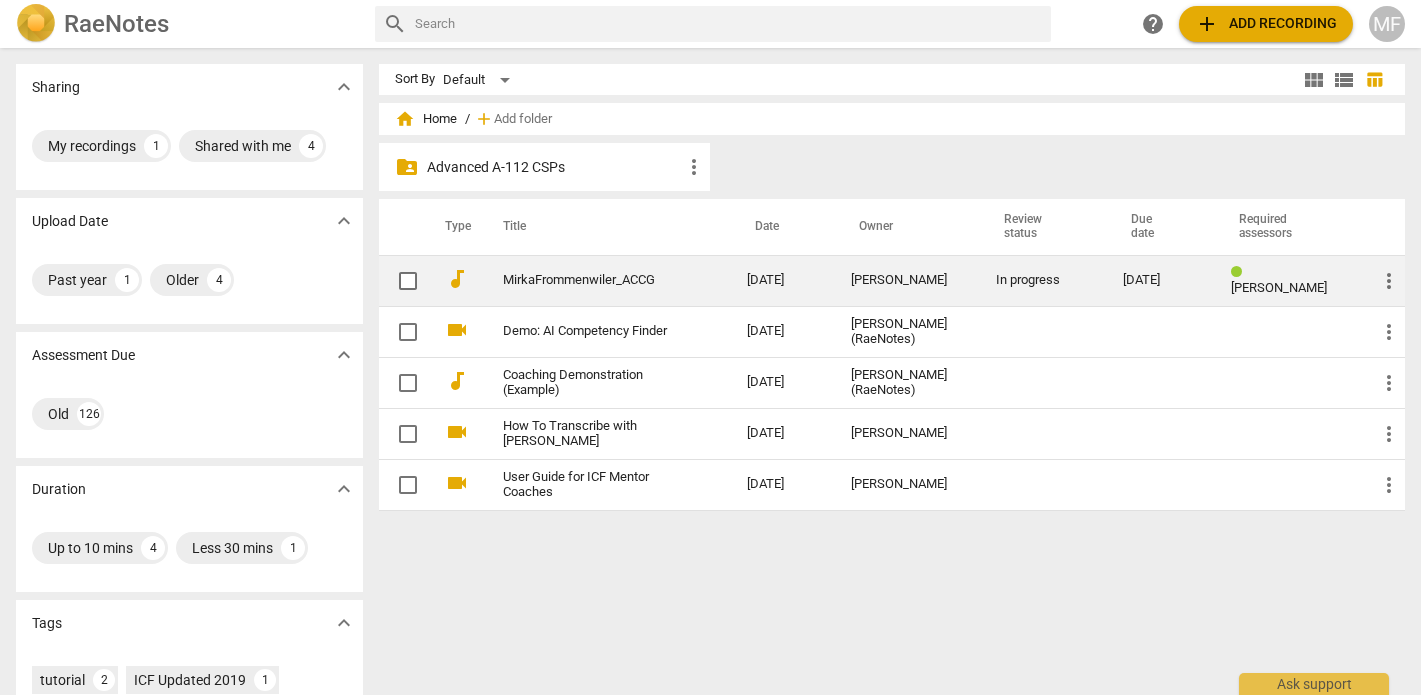 click on "[DATE]" at bounding box center (783, 280) 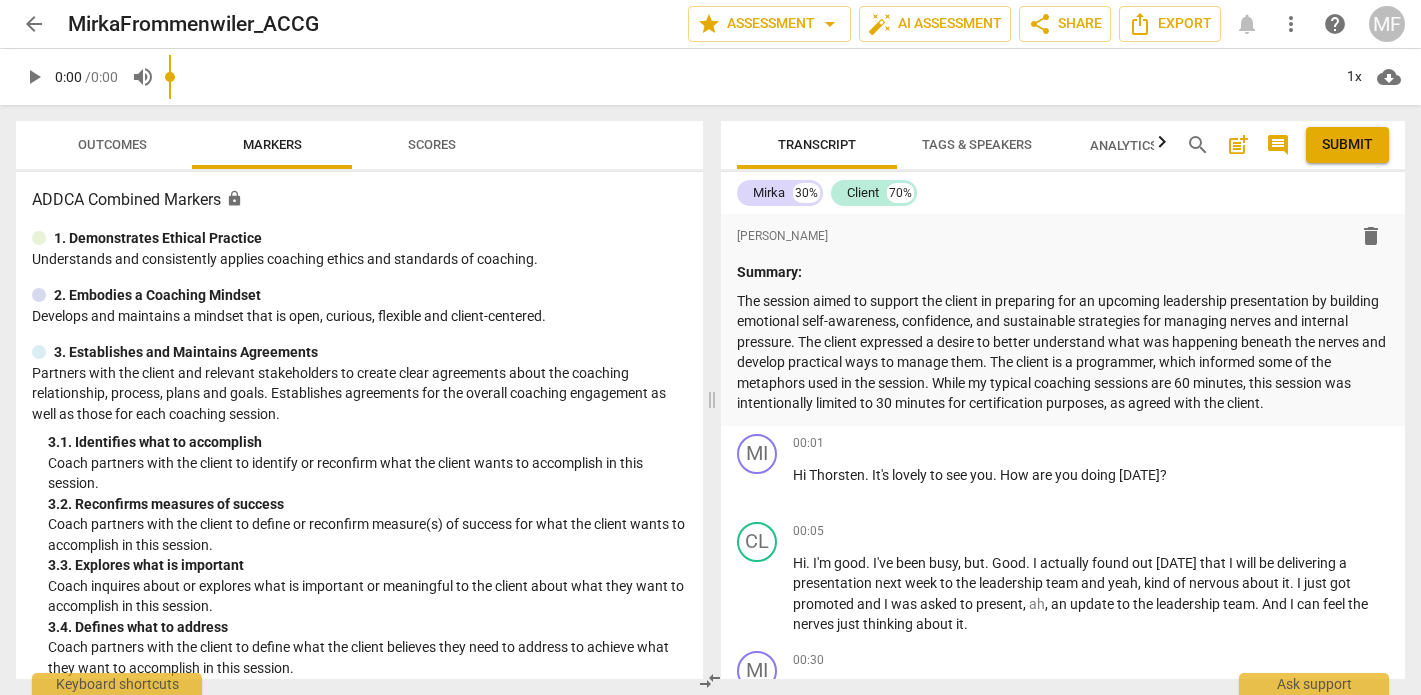 click on "Outcomes" at bounding box center [112, 144] 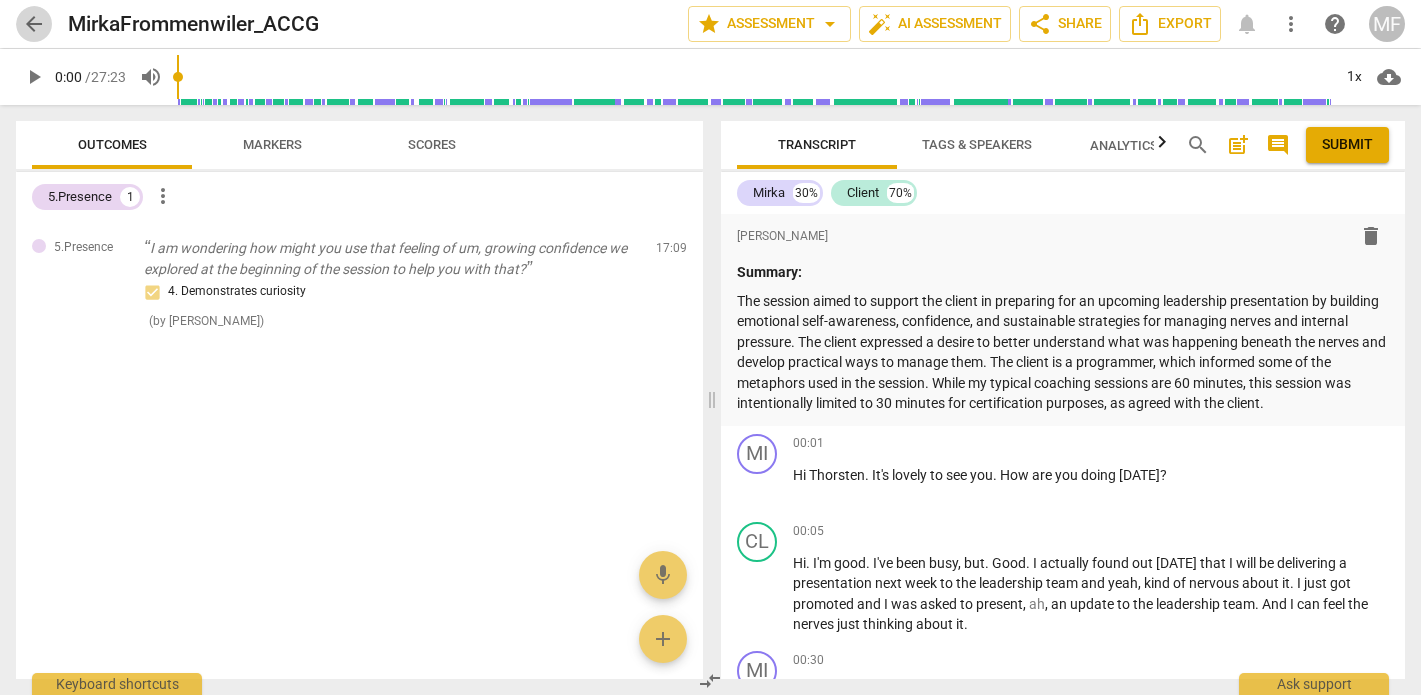 click on "arrow_back" at bounding box center [34, 24] 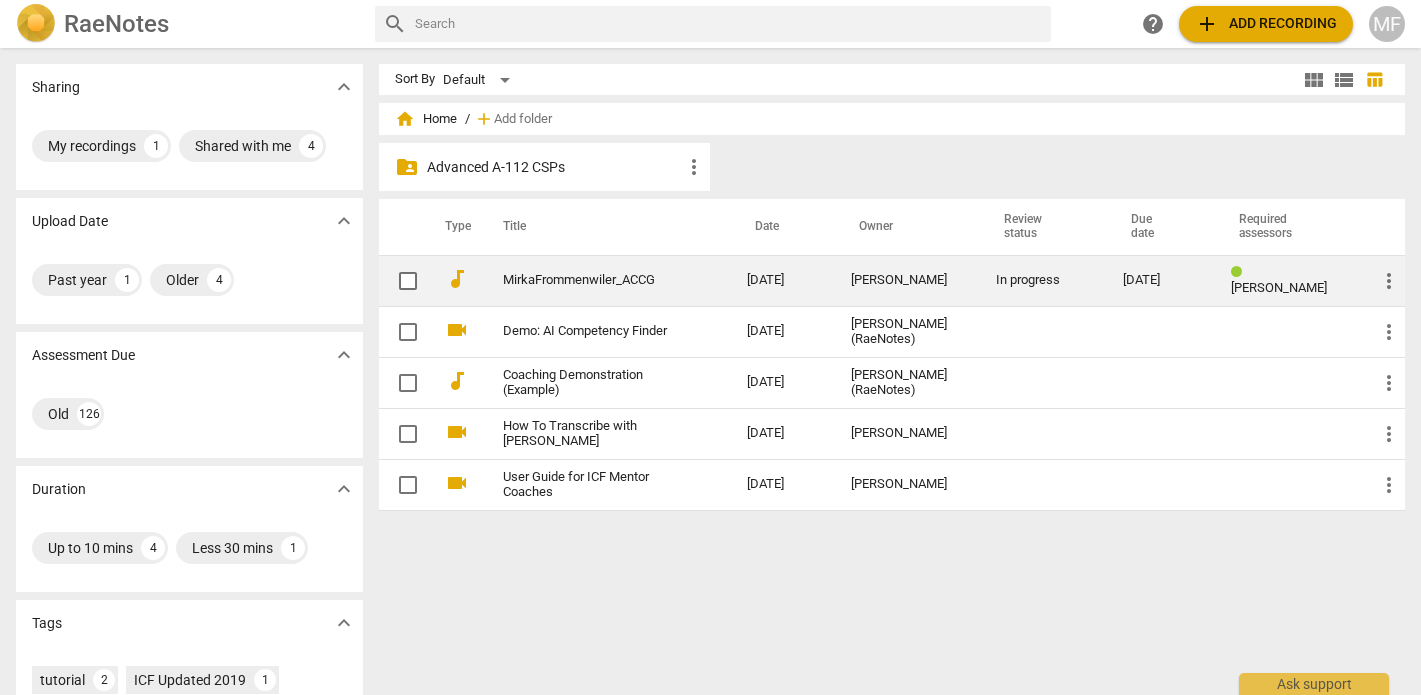 click on "In progress" at bounding box center (1043, 280) 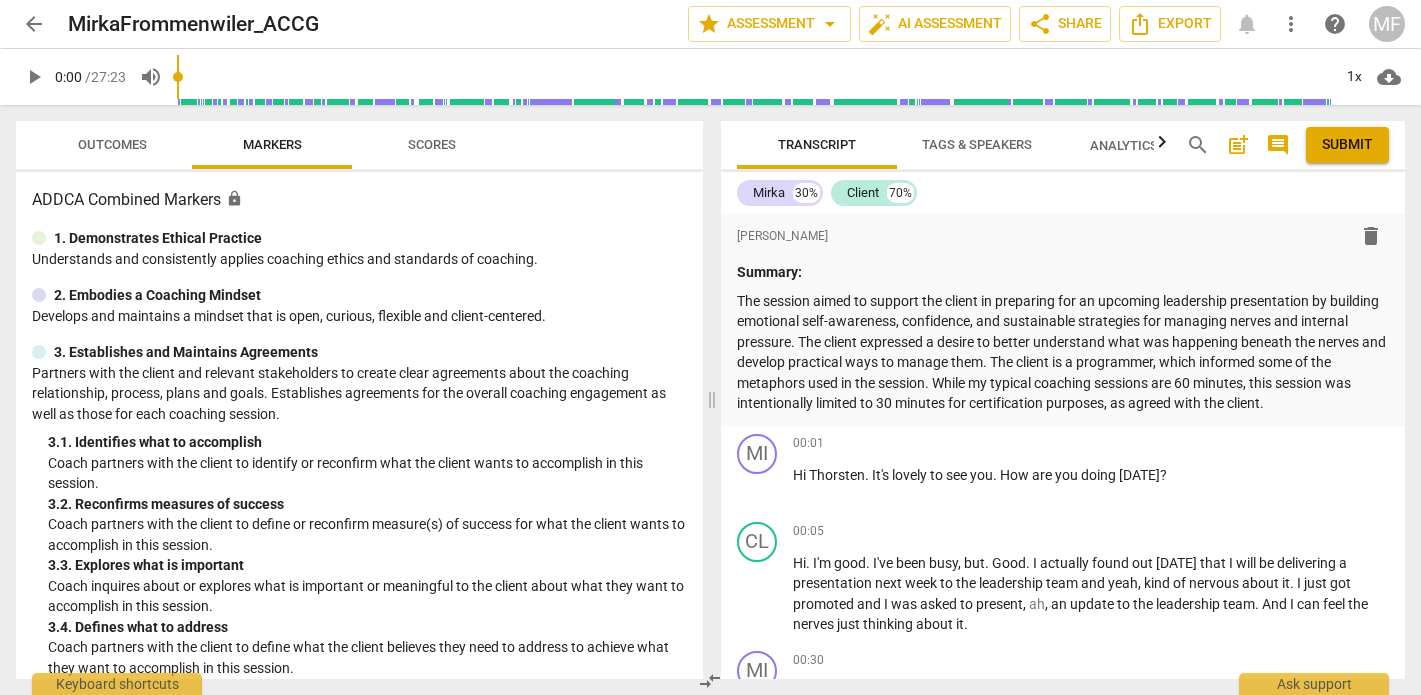click on "Outcomes" at bounding box center [112, 144] 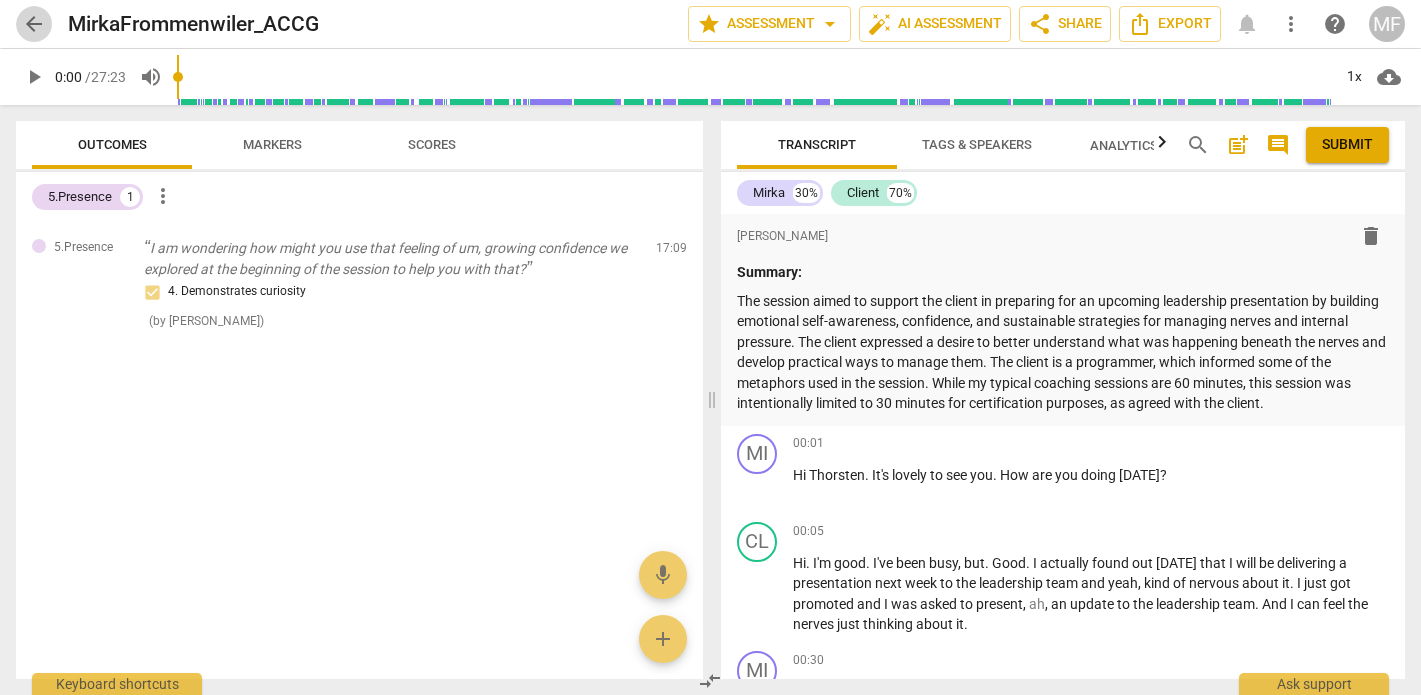 click on "arrow_back" at bounding box center [34, 24] 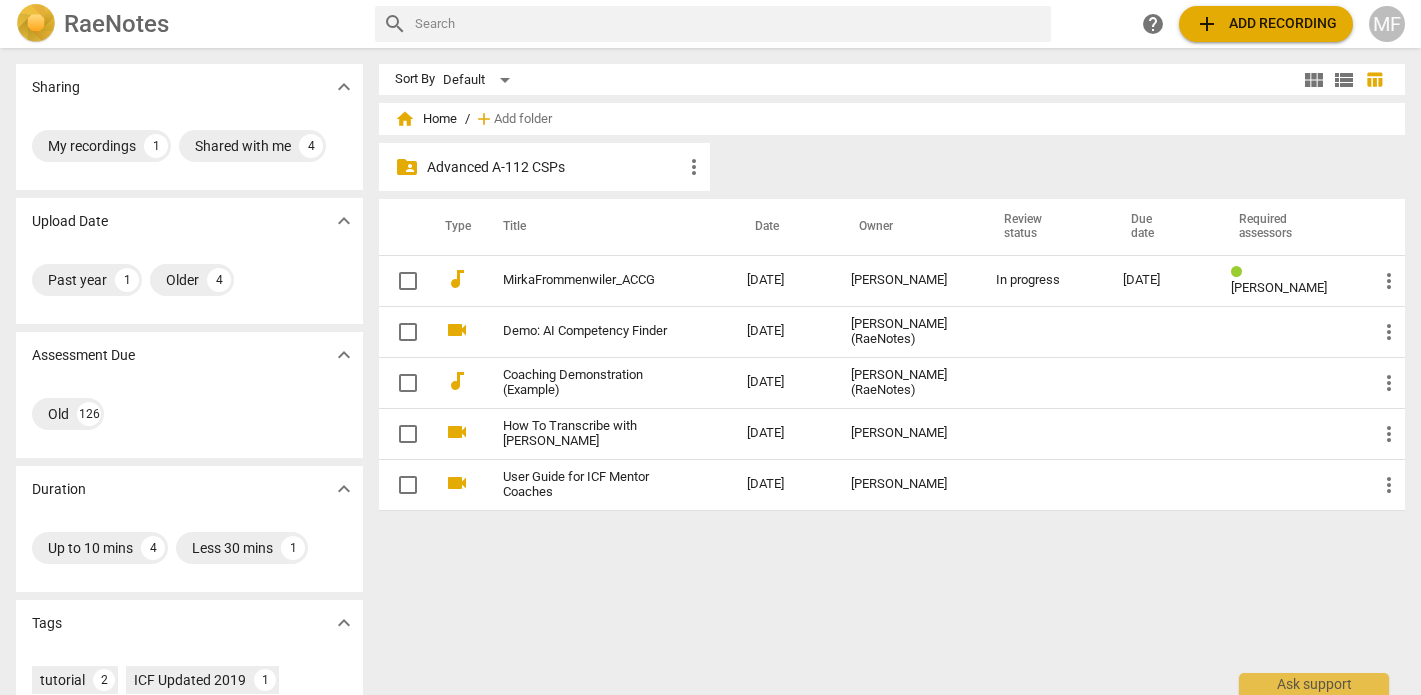 click on "Advanced A-112 CSPs" at bounding box center [554, 167] 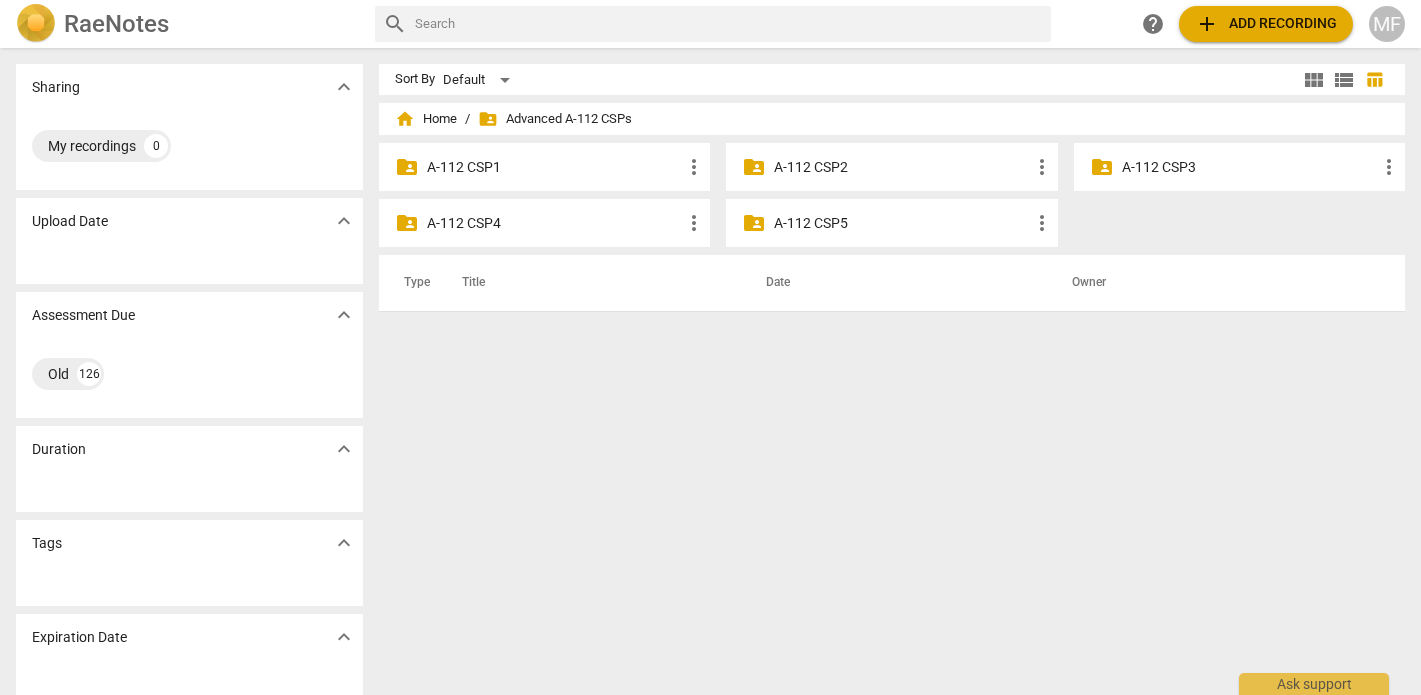 click on "A-112 CSP1" at bounding box center [554, 167] 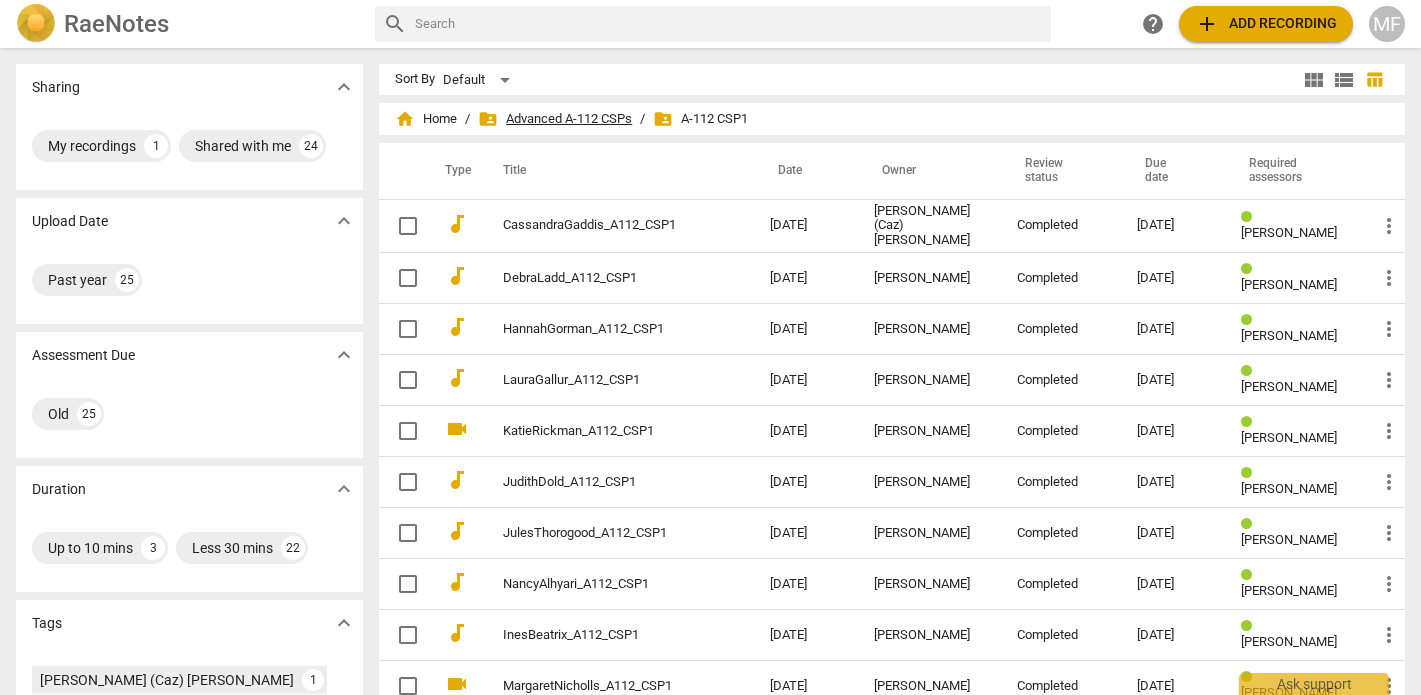click on "folder_shared Advanced A-112 CSPs" at bounding box center (555, 119) 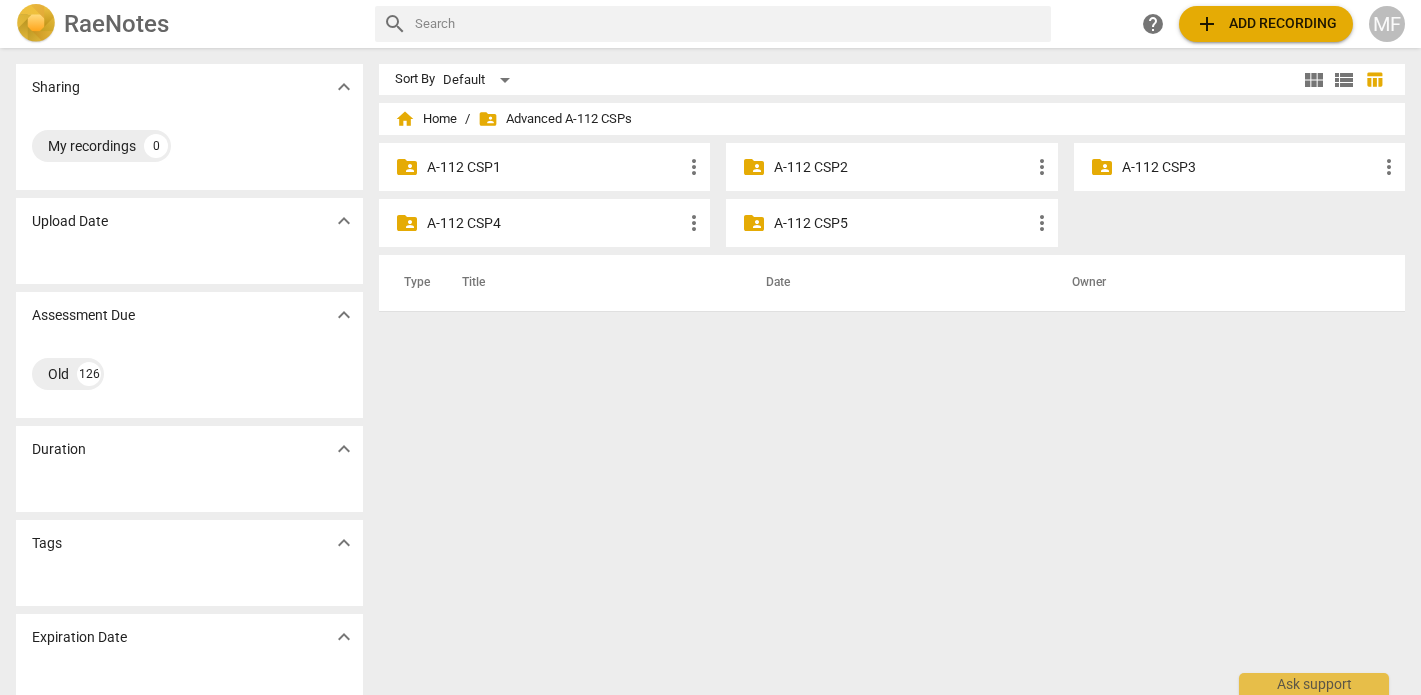 click on "A-112 CSP2" at bounding box center [901, 167] 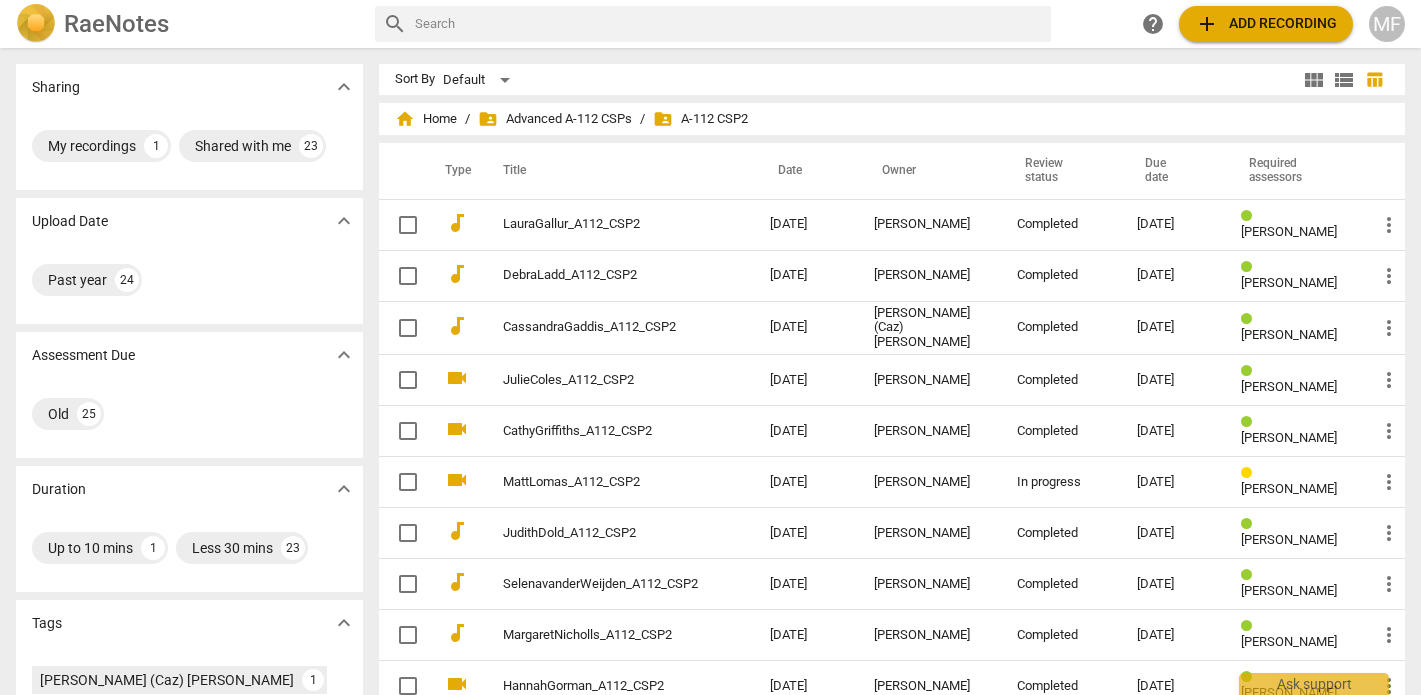 scroll, scrollTop: 0, scrollLeft: 0, axis: both 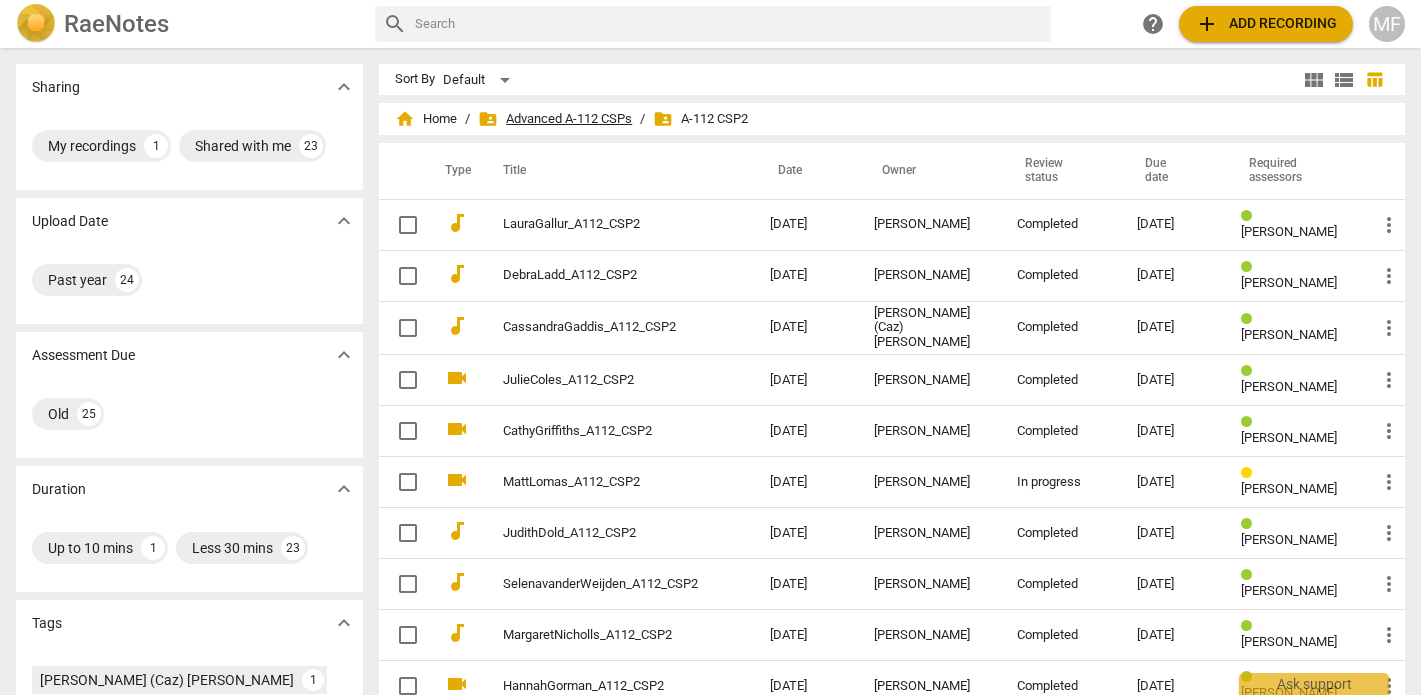 click on "folder_shared Advanced A-112 CSPs" at bounding box center [555, 119] 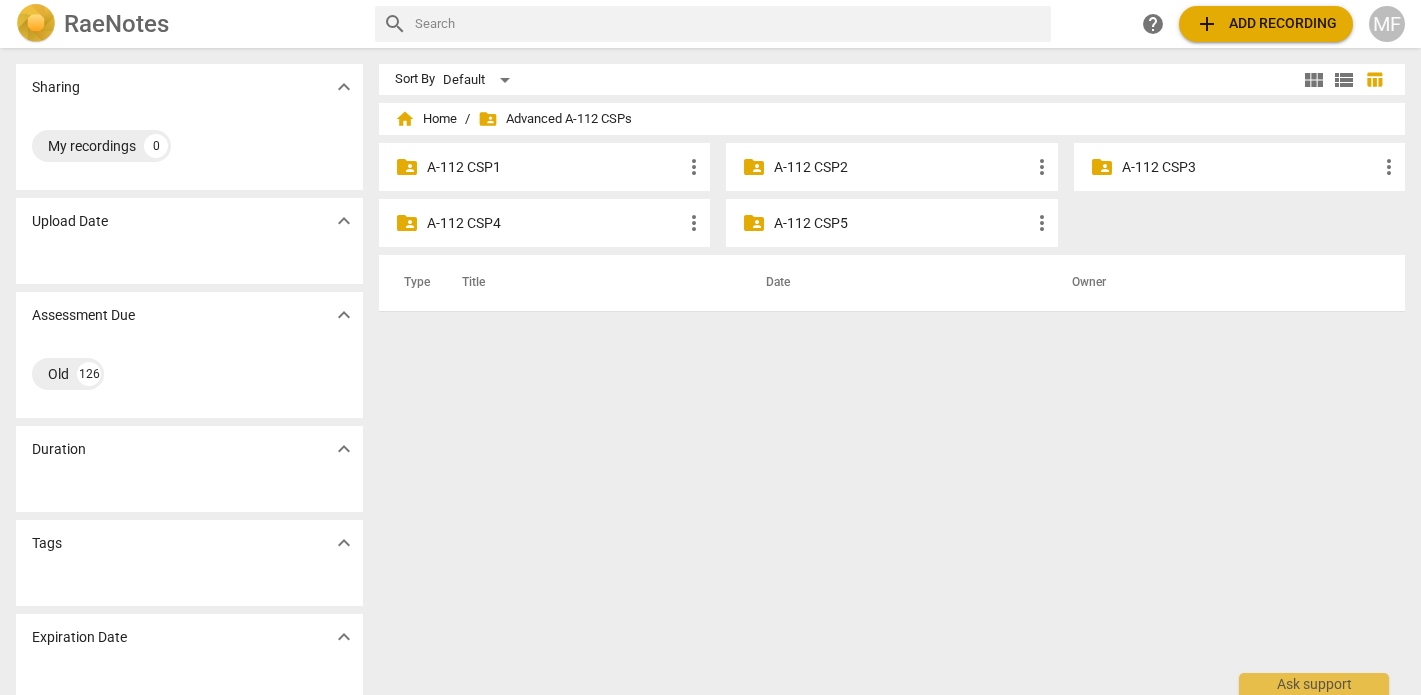 click on "A-112 CSP3" at bounding box center (1249, 167) 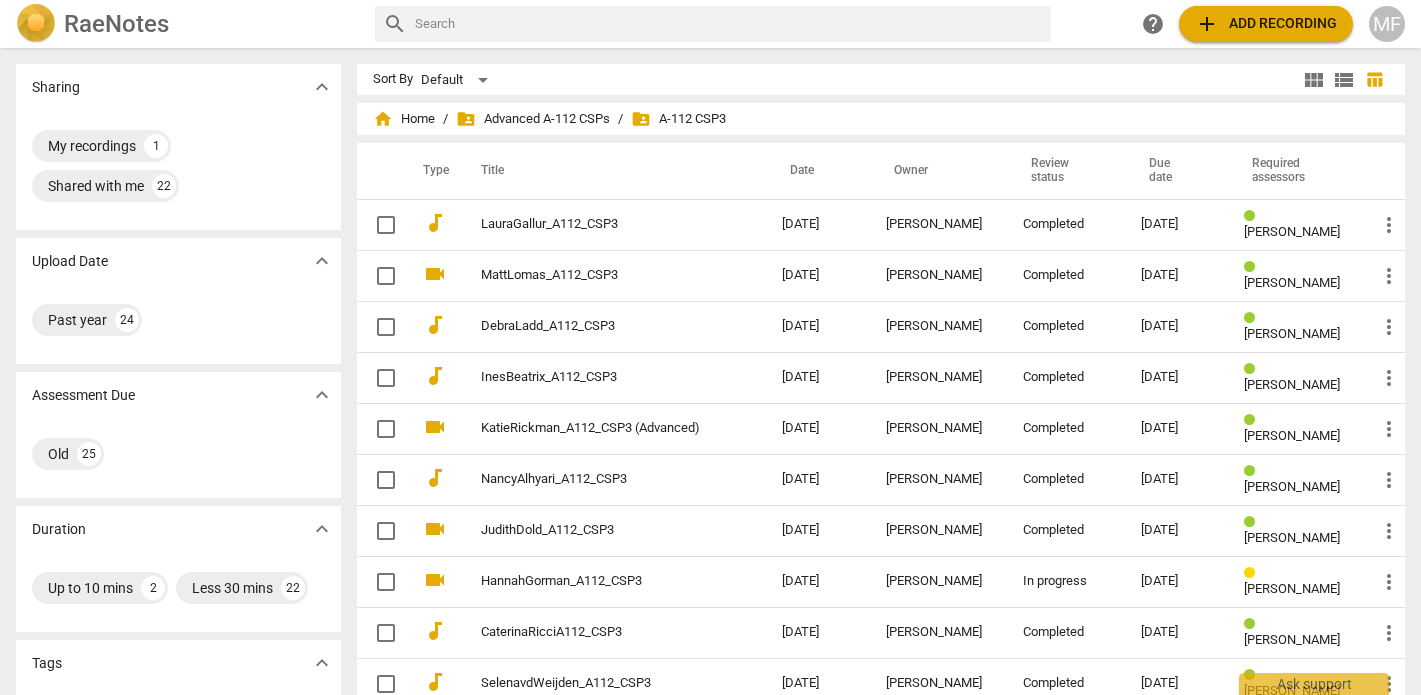 scroll, scrollTop: 0, scrollLeft: 0, axis: both 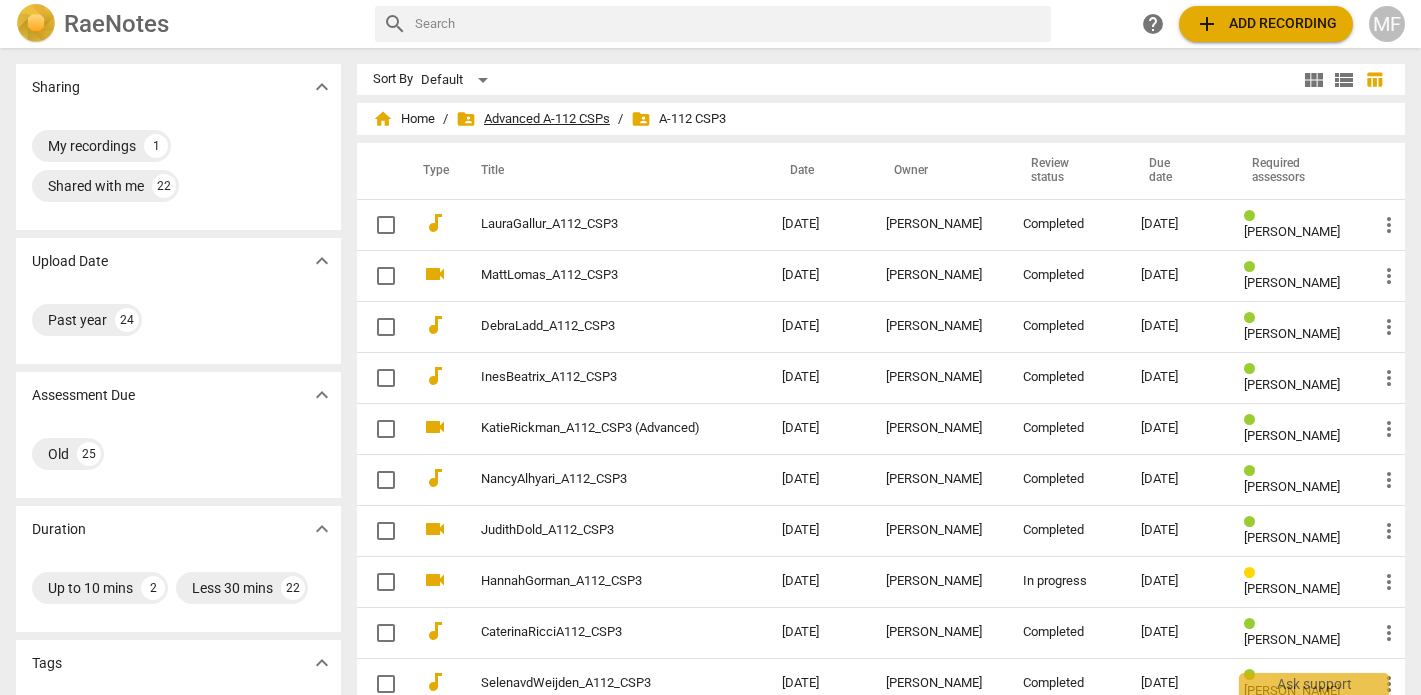 click on "folder_shared Advanced A-112 CSPs" at bounding box center (533, 119) 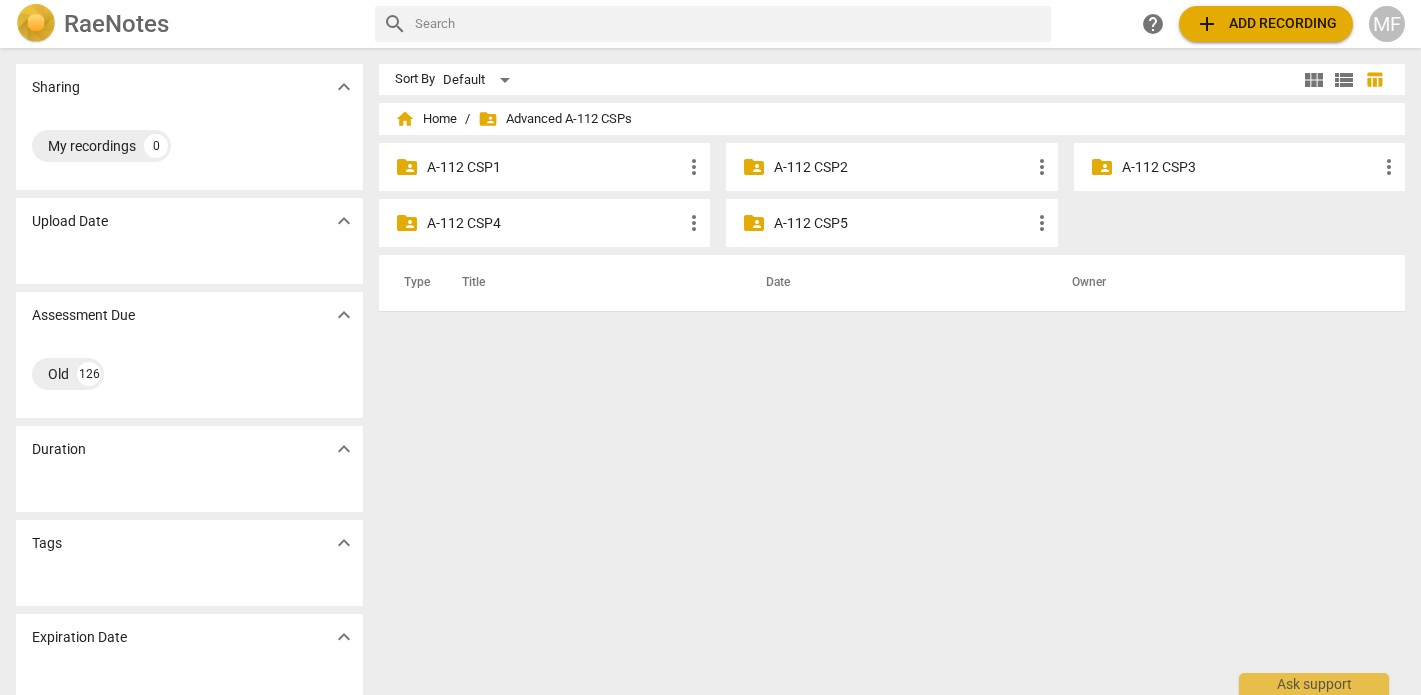 click on "A-112 CSP4" at bounding box center (554, 223) 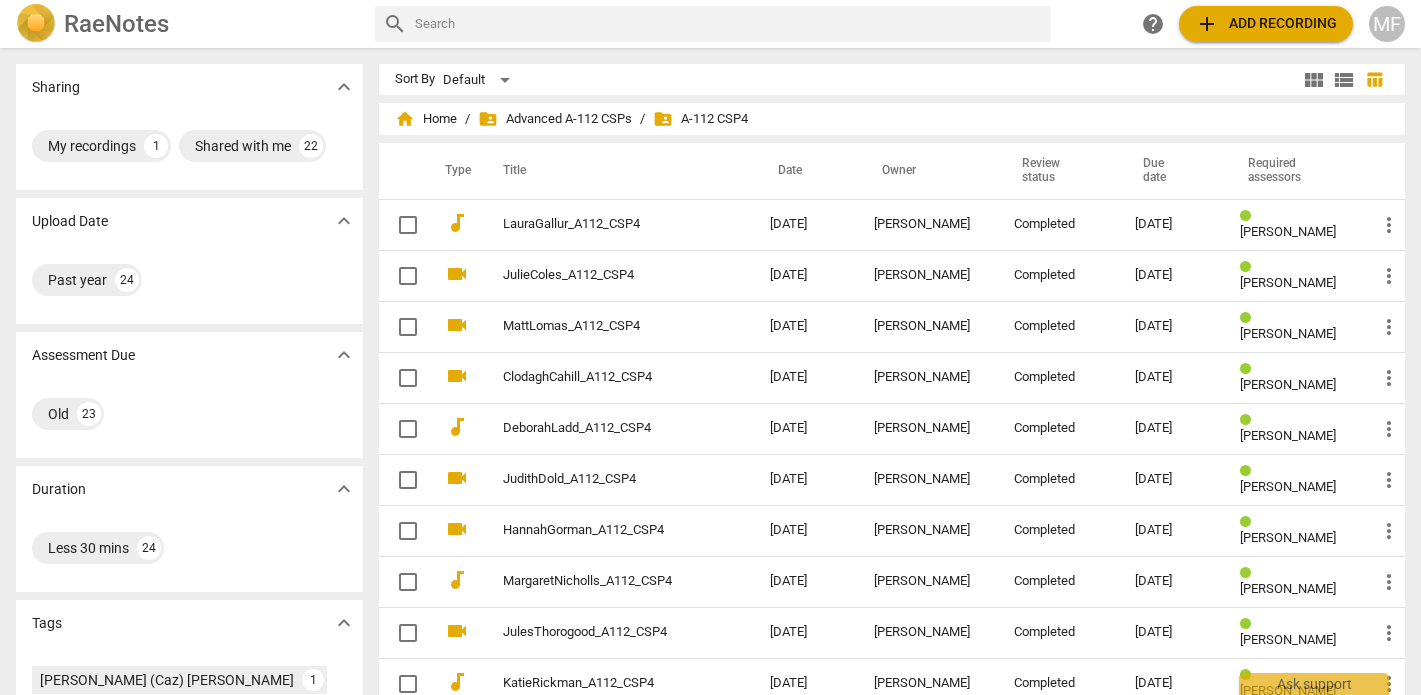 scroll, scrollTop: 0, scrollLeft: 0, axis: both 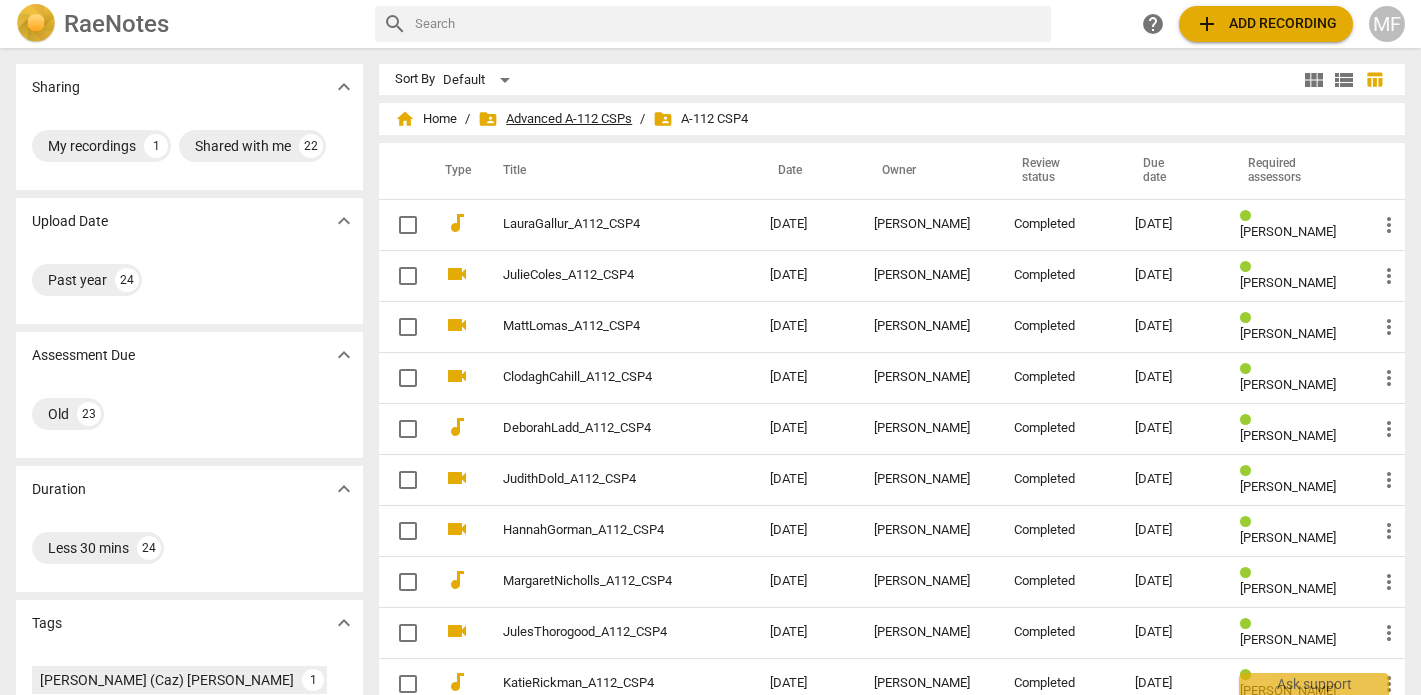click on "folder_shared Advanced A-112 CSPs" at bounding box center (555, 119) 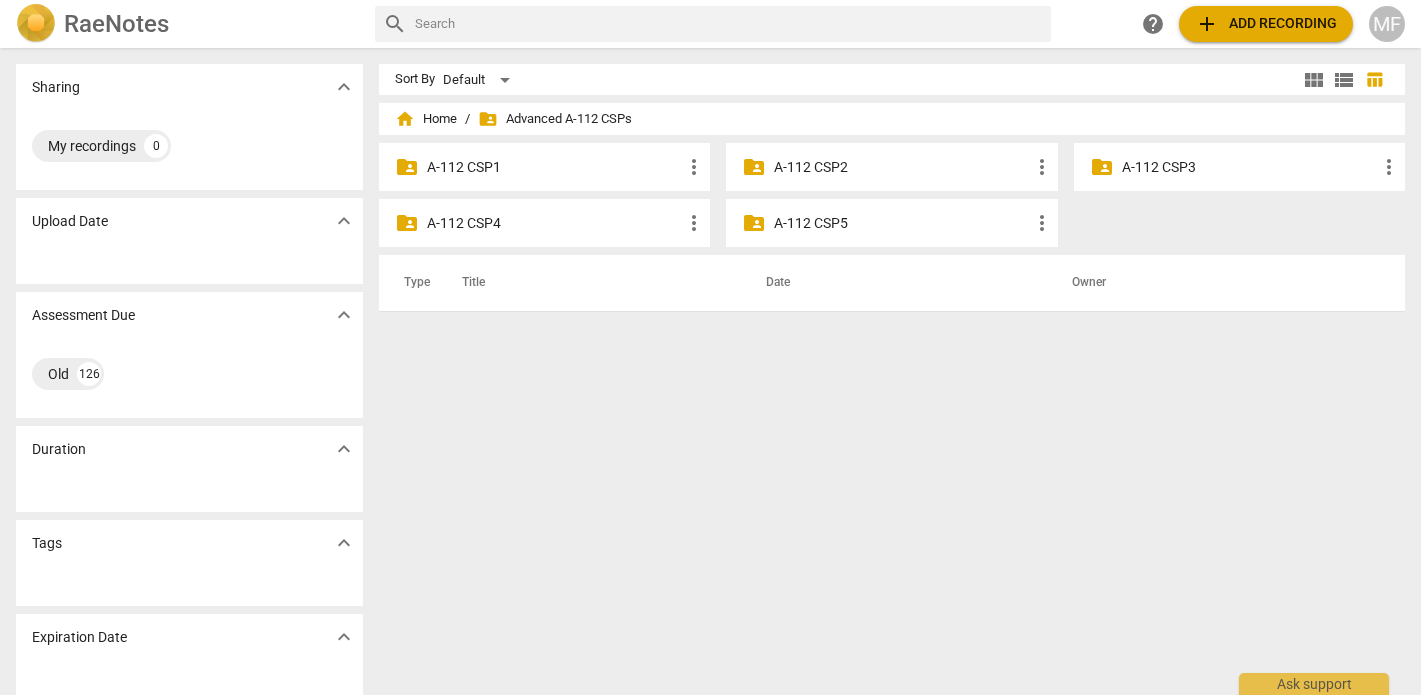 click on "A-112 CSP5" at bounding box center (901, 223) 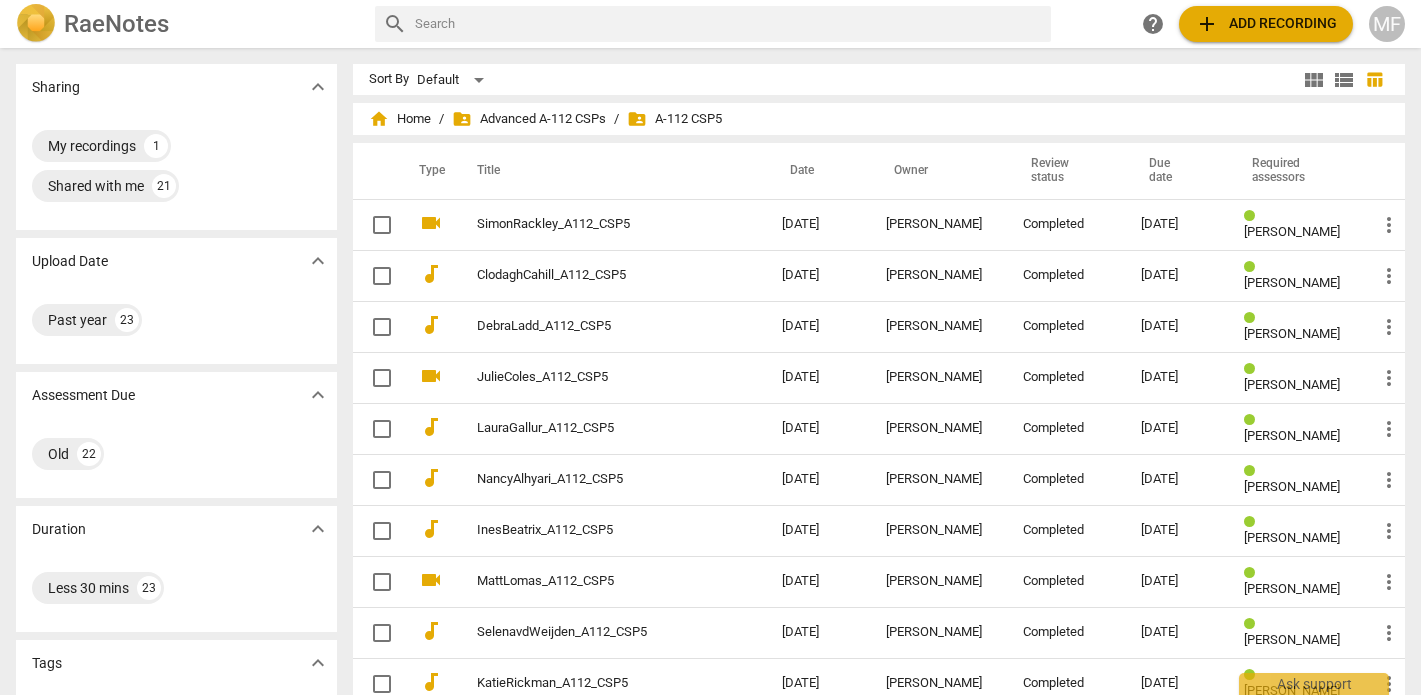 scroll, scrollTop: 0, scrollLeft: 0, axis: both 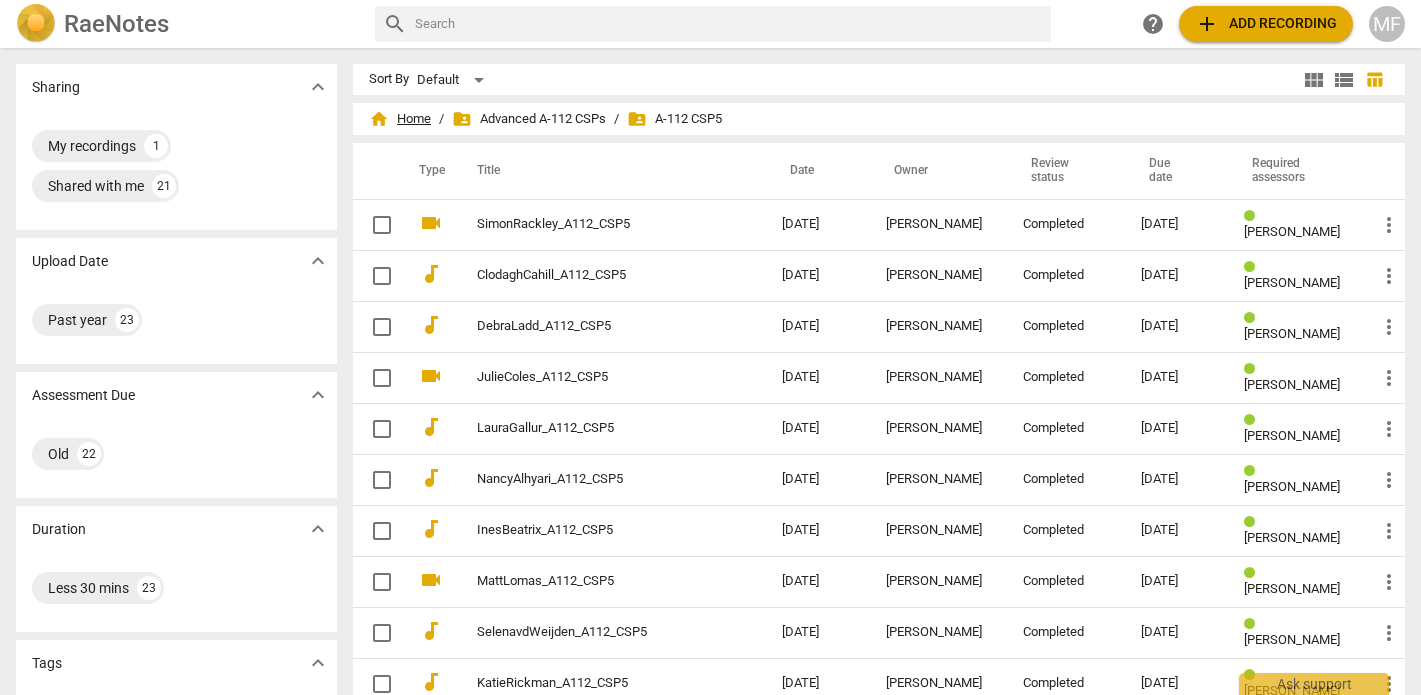 click on "home Home" at bounding box center (400, 119) 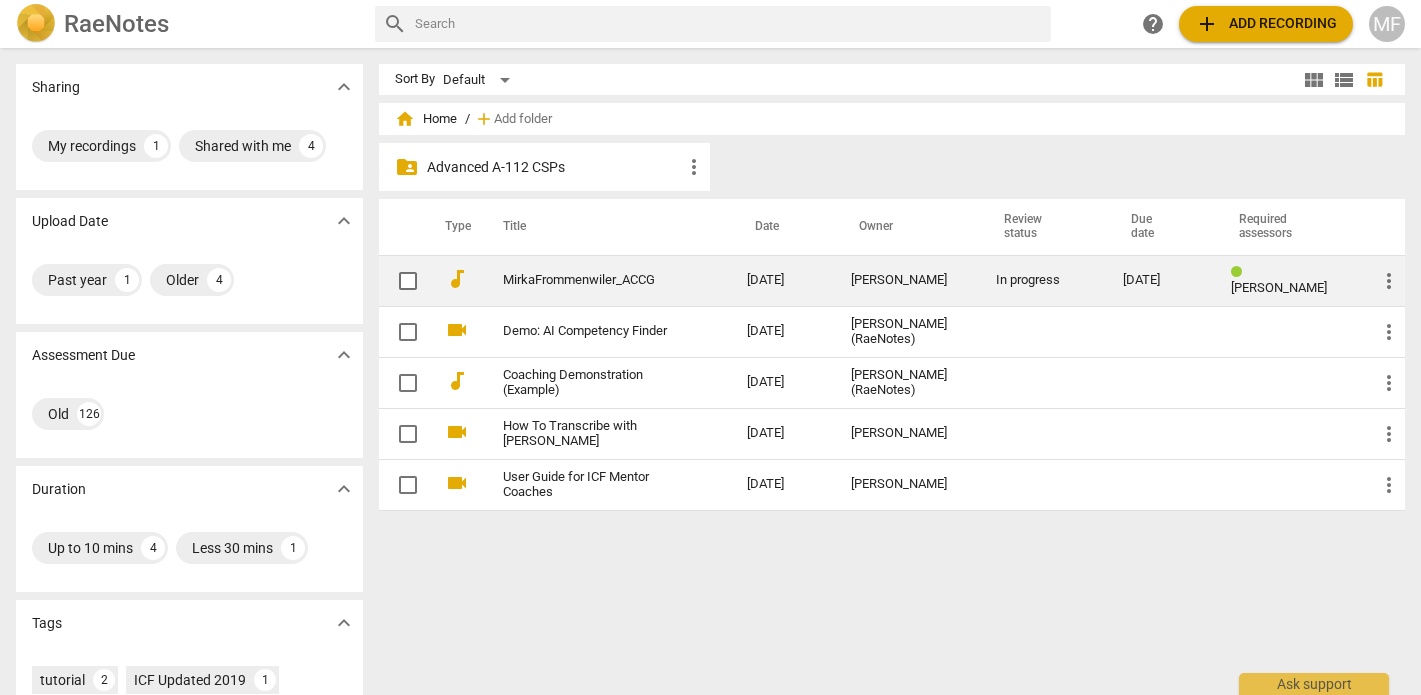 click on "[PERSON_NAME]" at bounding box center (907, 280) 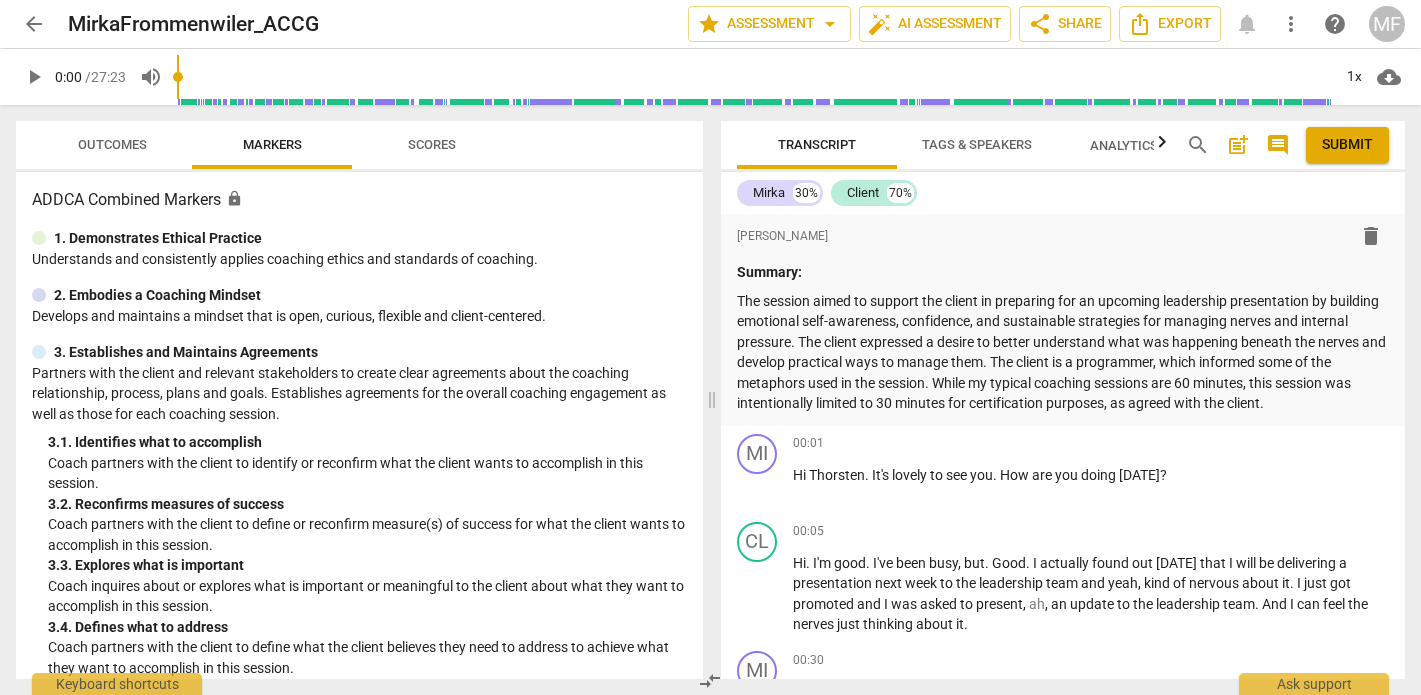 scroll, scrollTop: 0, scrollLeft: 0, axis: both 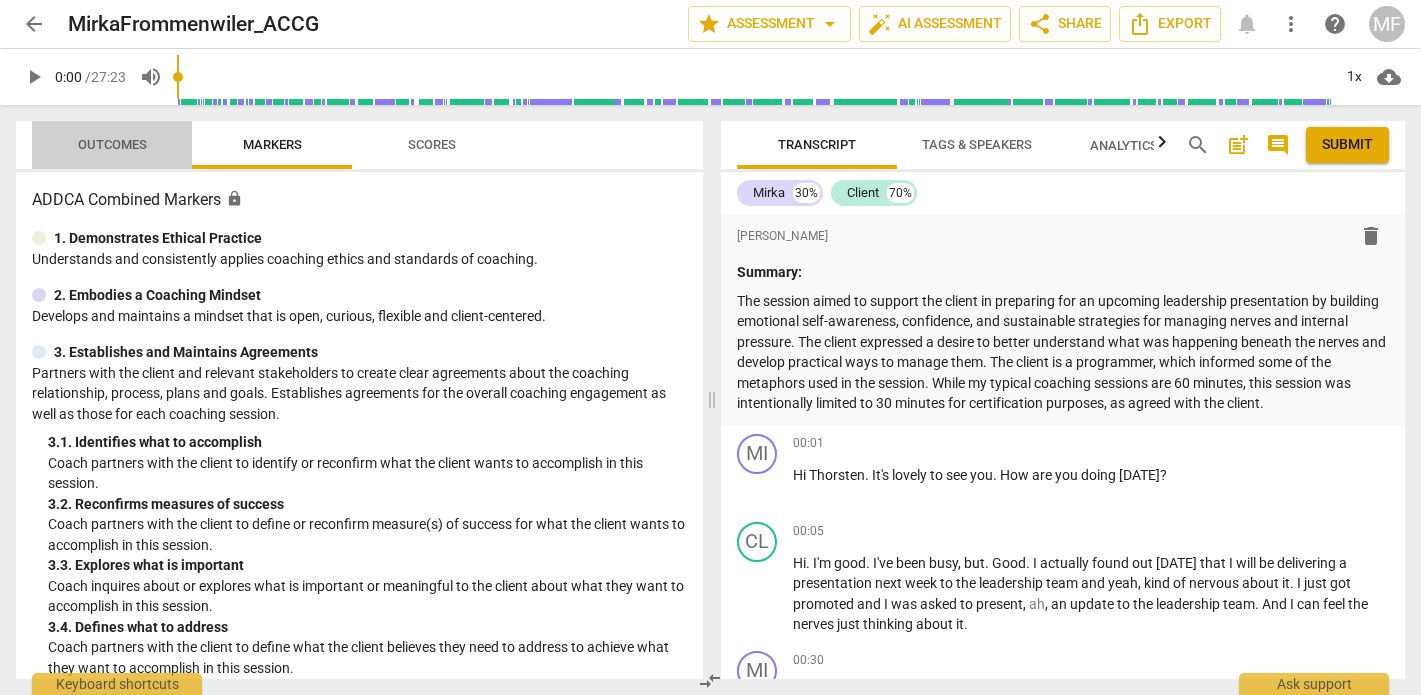 click on "Outcomes" at bounding box center [112, 145] 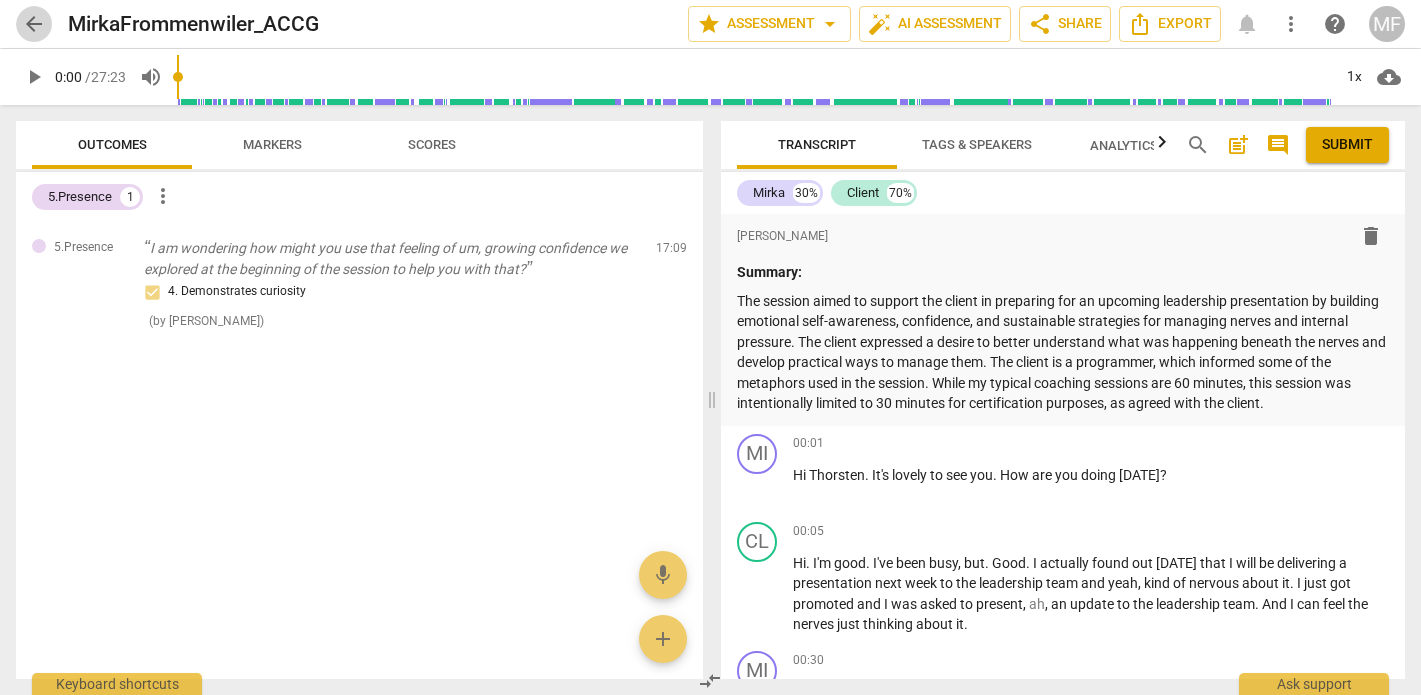 click on "arrow_back" at bounding box center (34, 24) 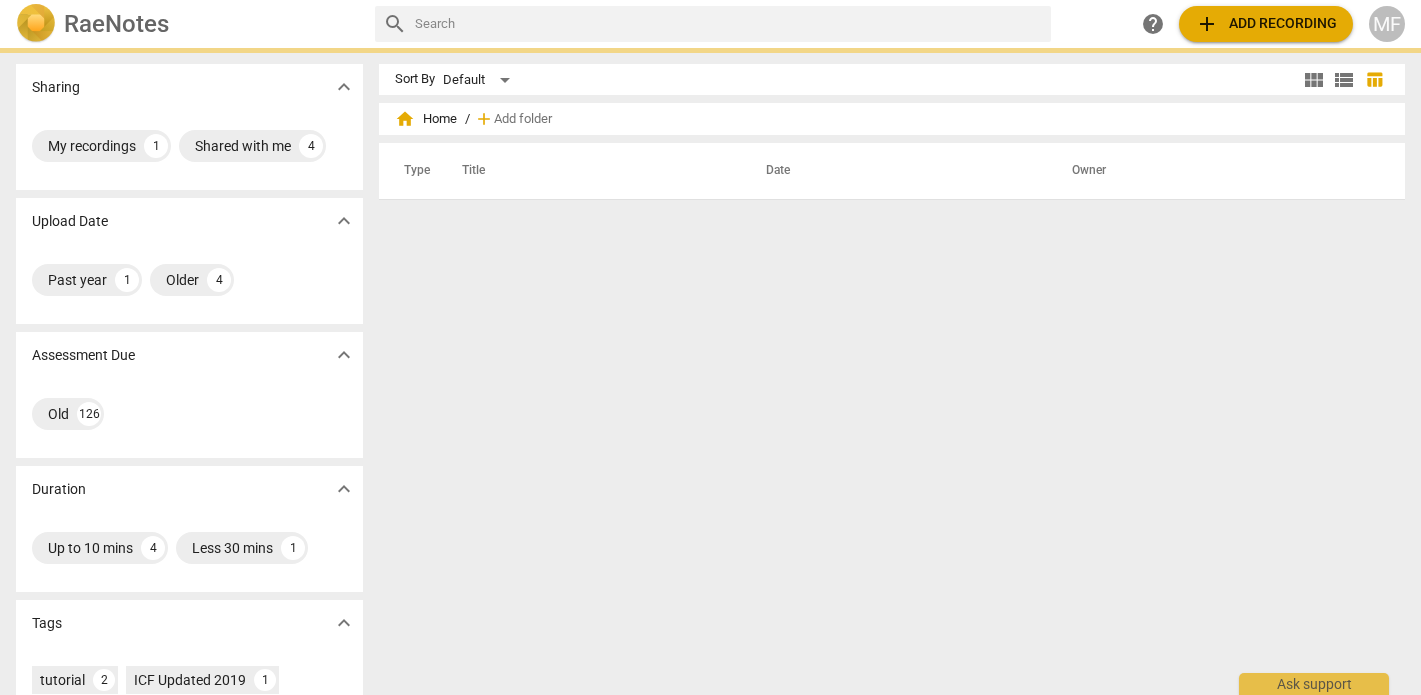scroll, scrollTop: 0, scrollLeft: 0, axis: both 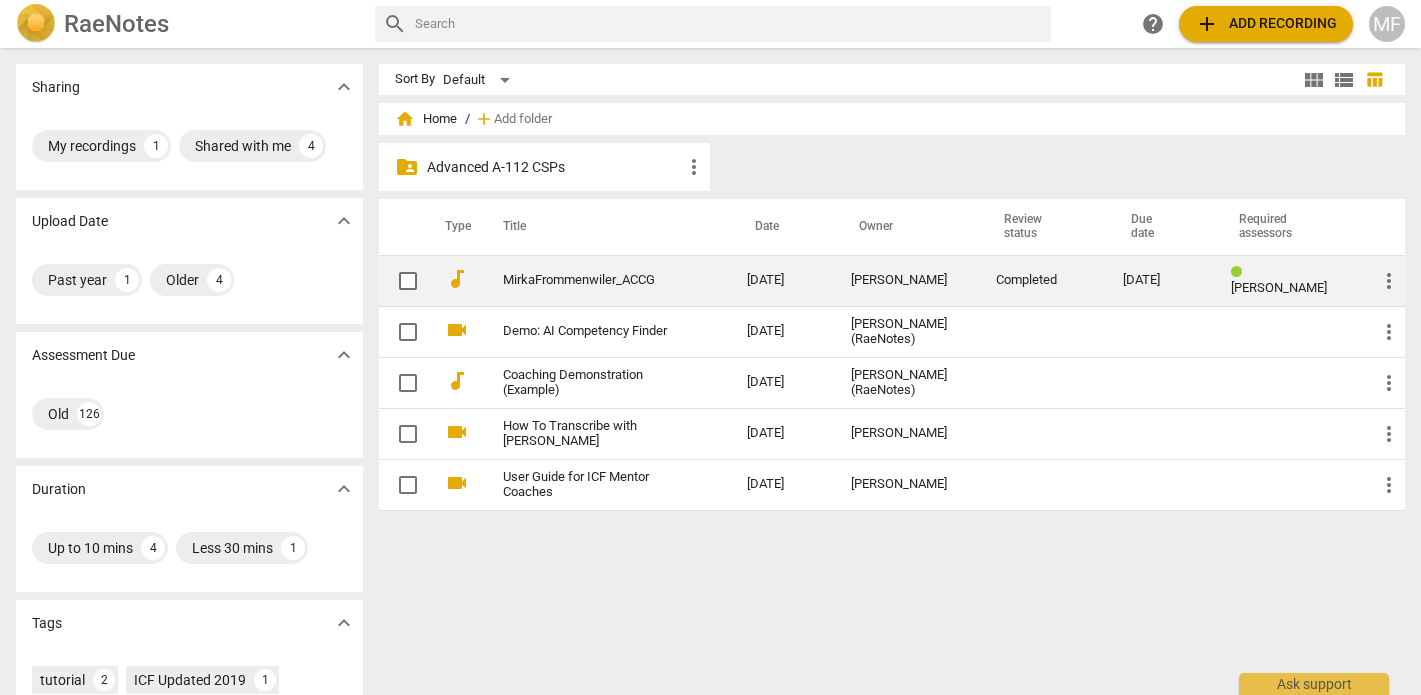 click on "[PERSON_NAME]" at bounding box center (907, 280) 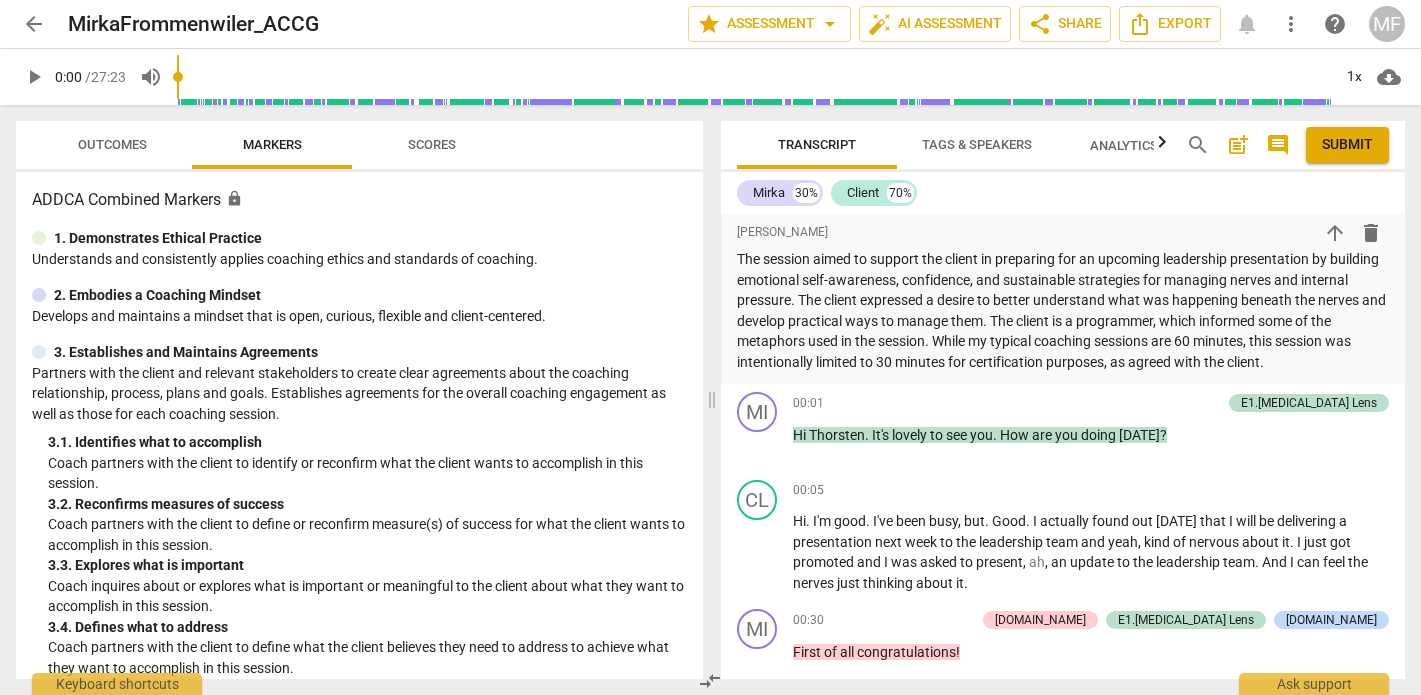 scroll, scrollTop: 259, scrollLeft: 0, axis: vertical 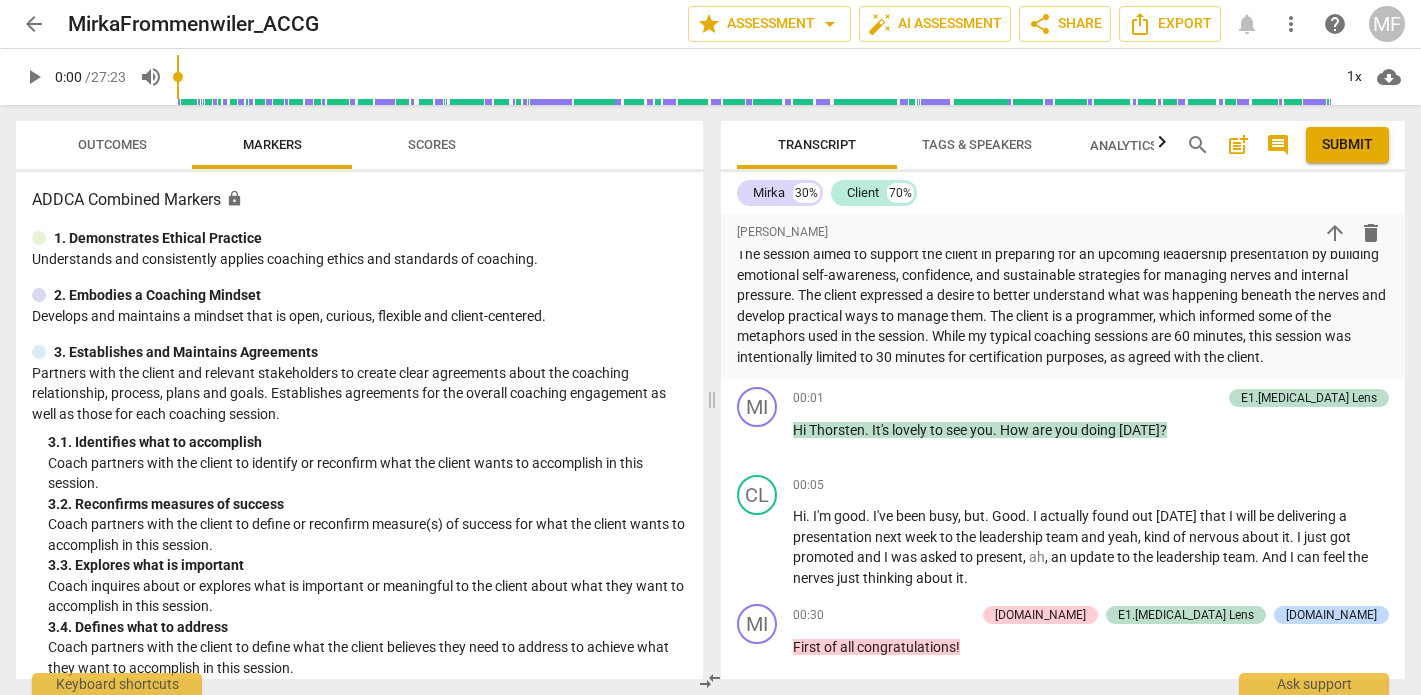 click on "Outcomes" at bounding box center [112, 144] 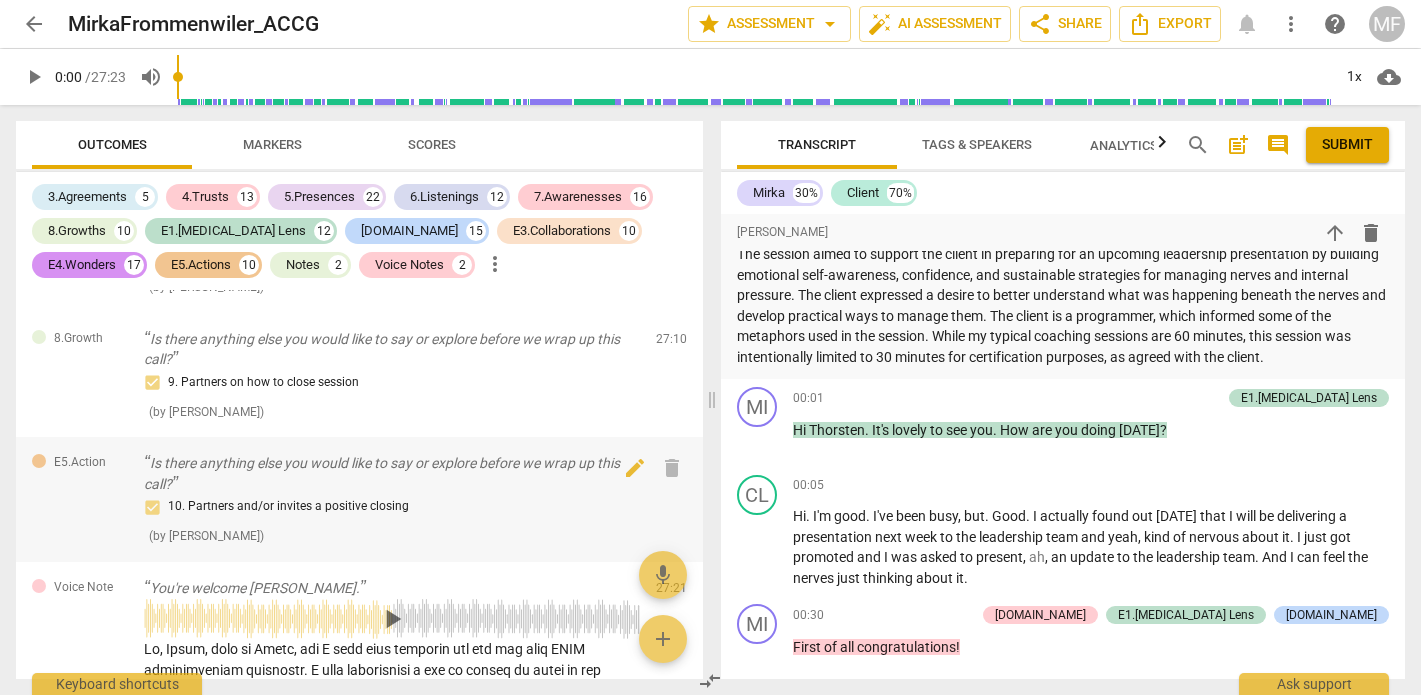 scroll, scrollTop: 19315, scrollLeft: 0, axis: vertical 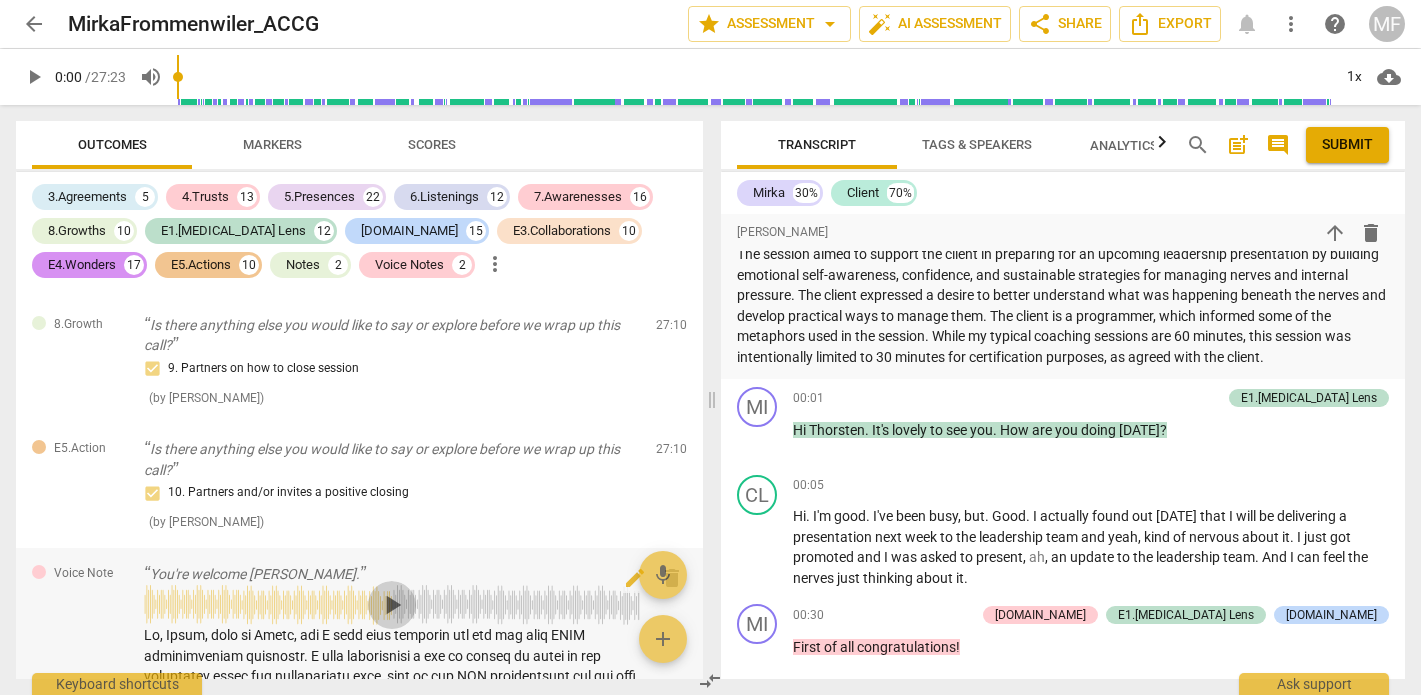 click on "play_arrow" at bounding box center [392, 605] 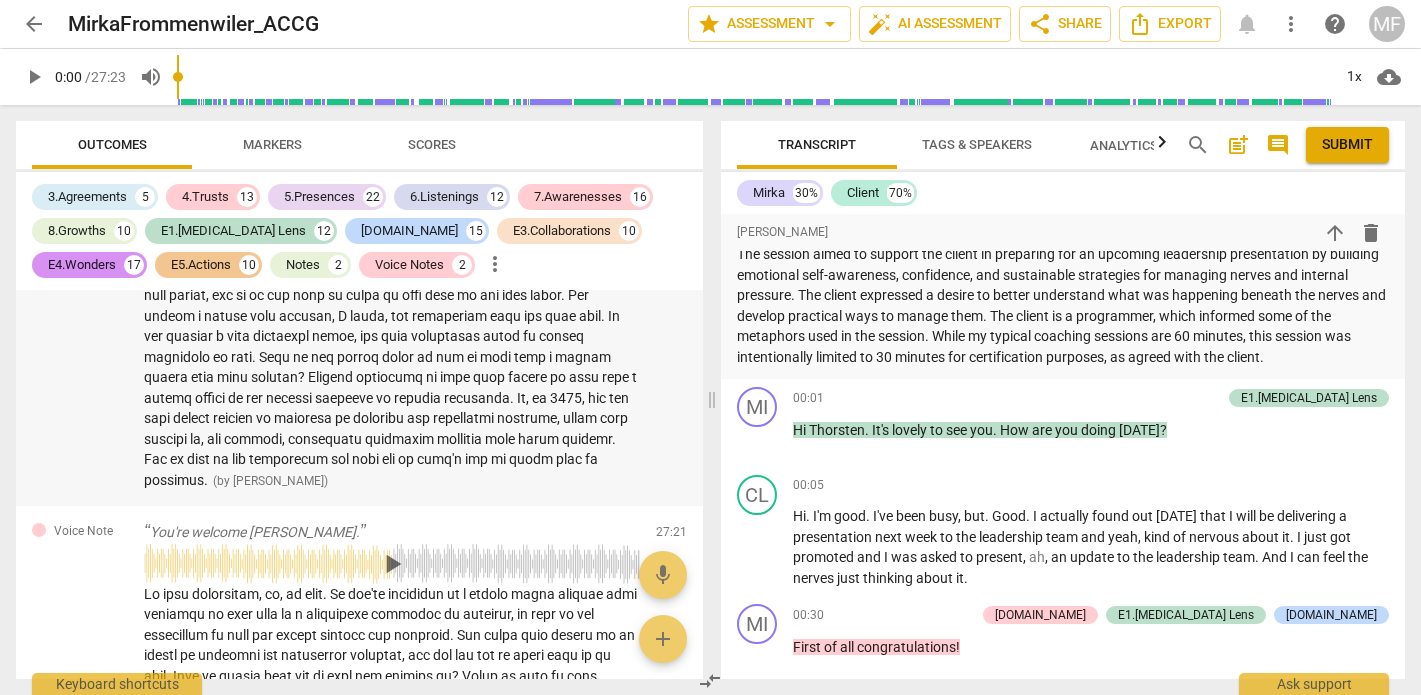scroll, scrollTop: 20600, scrollLeft: 0, axis: vertical 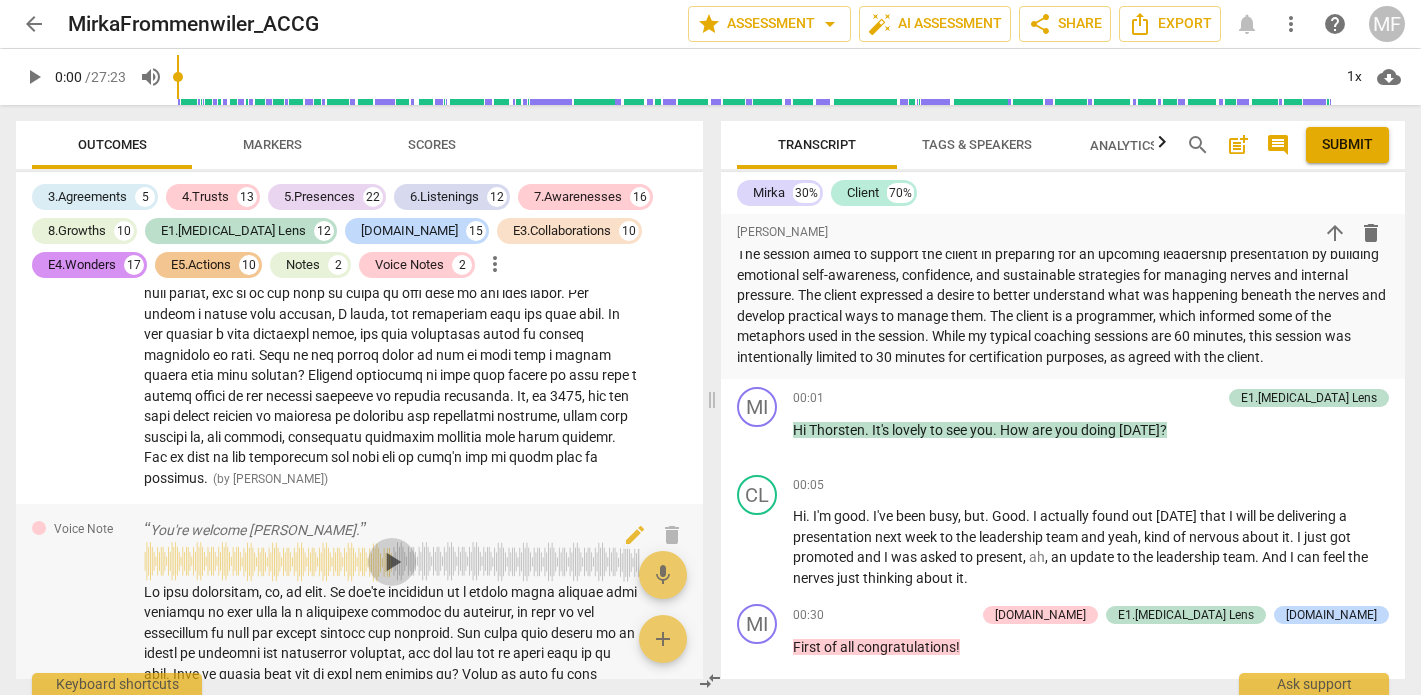 click on "play_arrow" at bounding box center (392, 562) 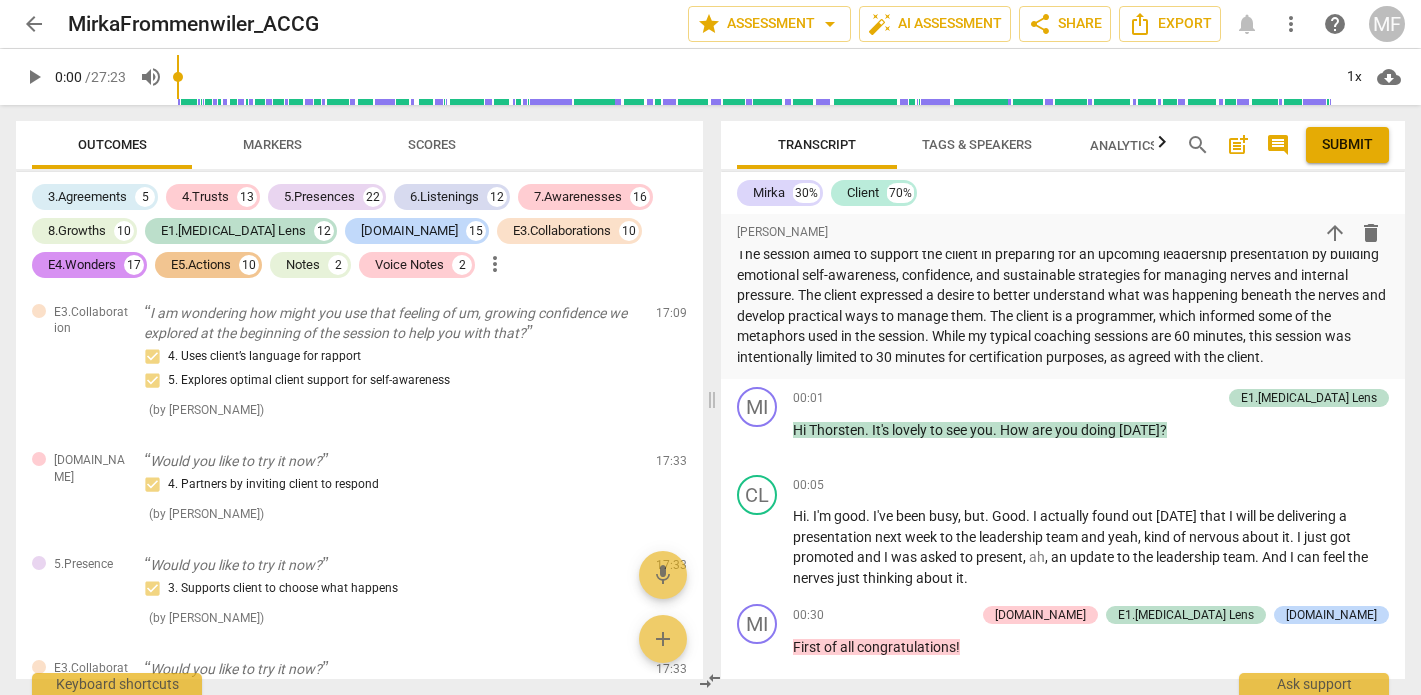 scroll, scrollTop: 14633, scrollLeft: 0, axis: vertical 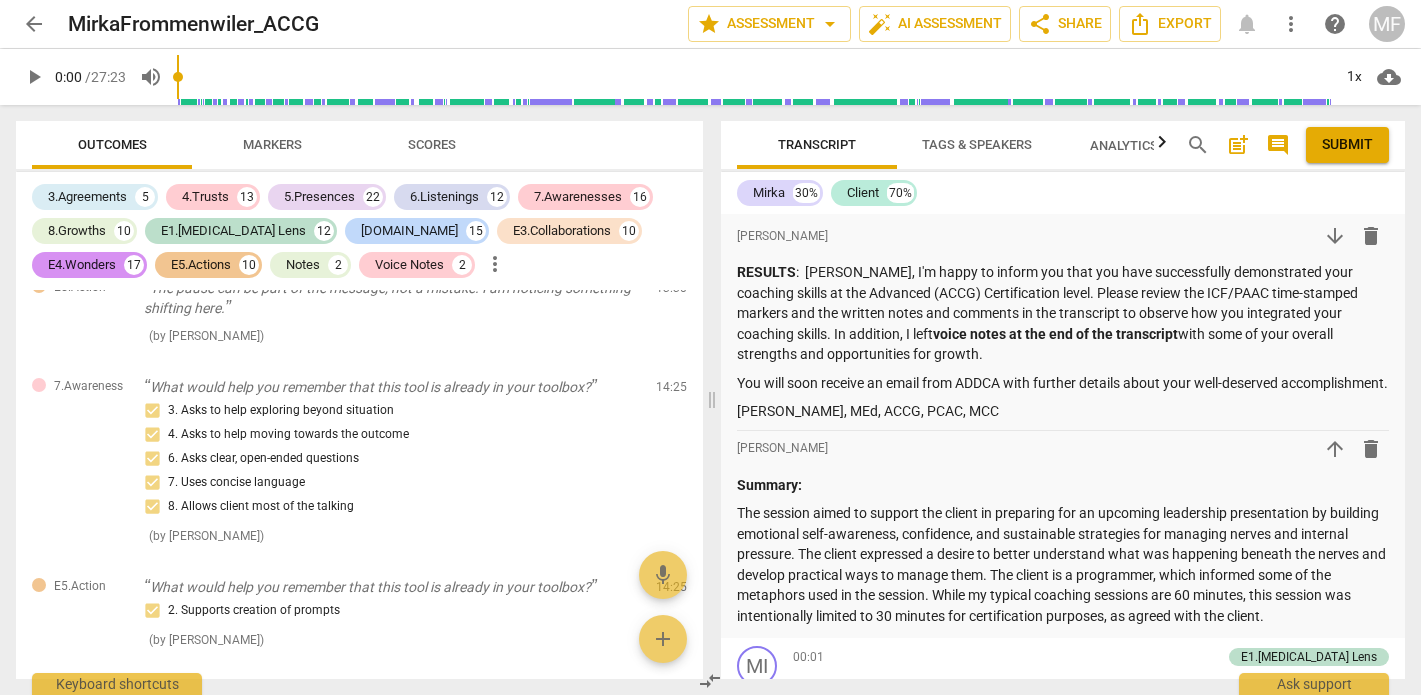 click on "arrow_back" at bounding box center (34, 24) 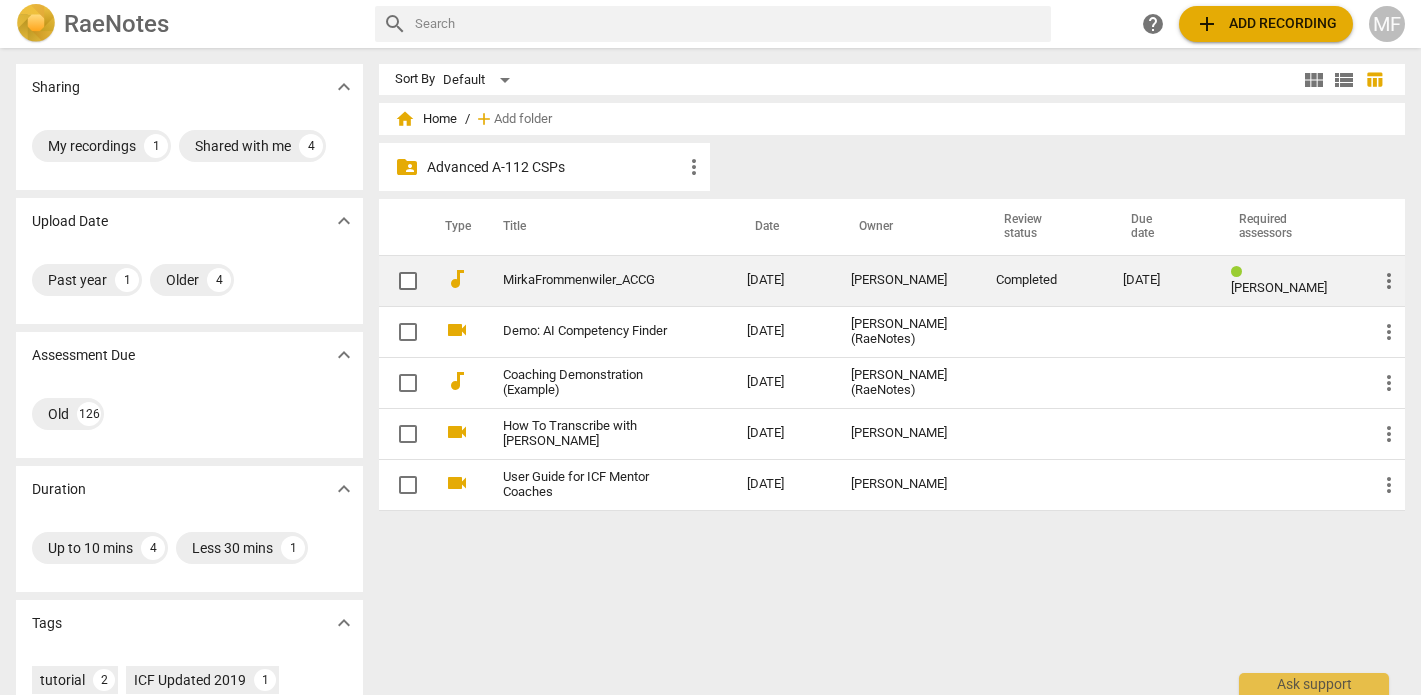 click on "[PERSON_NAME]" at bounding box center (907, 280) 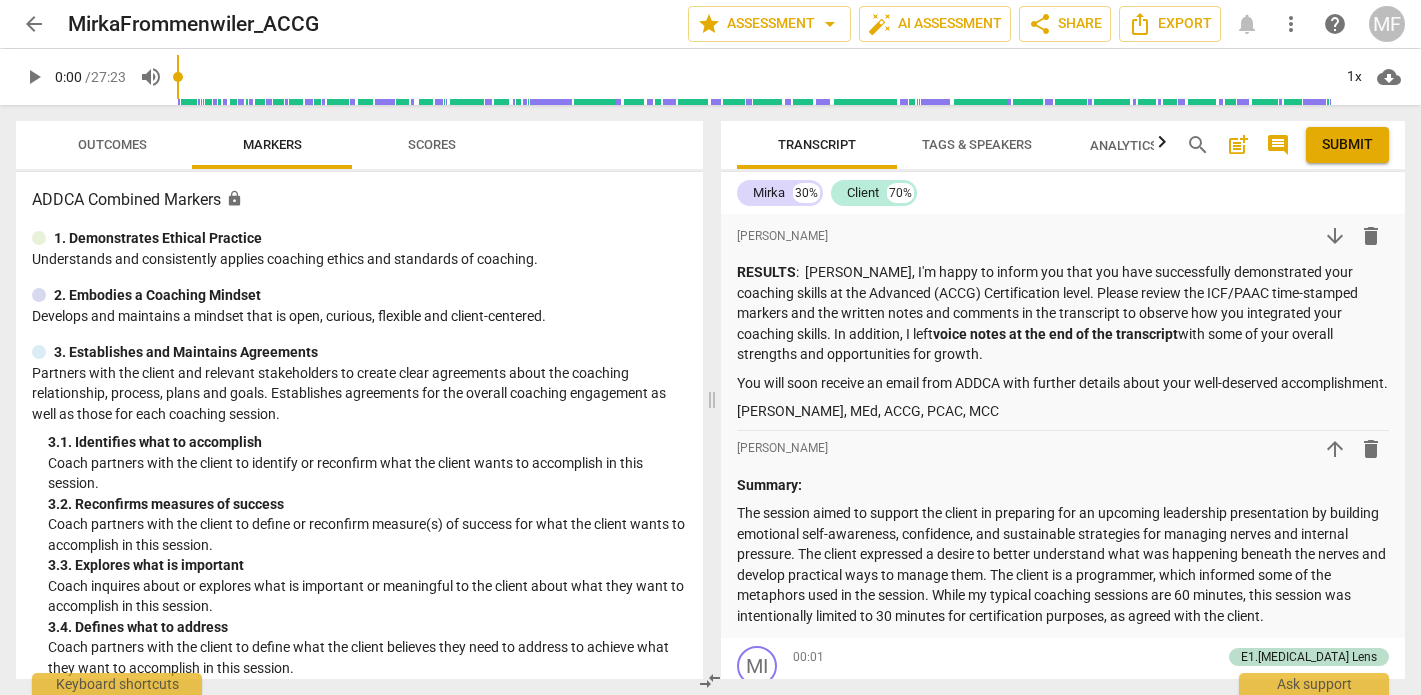 click on "arrow_back" at bounding box center (34, 24) 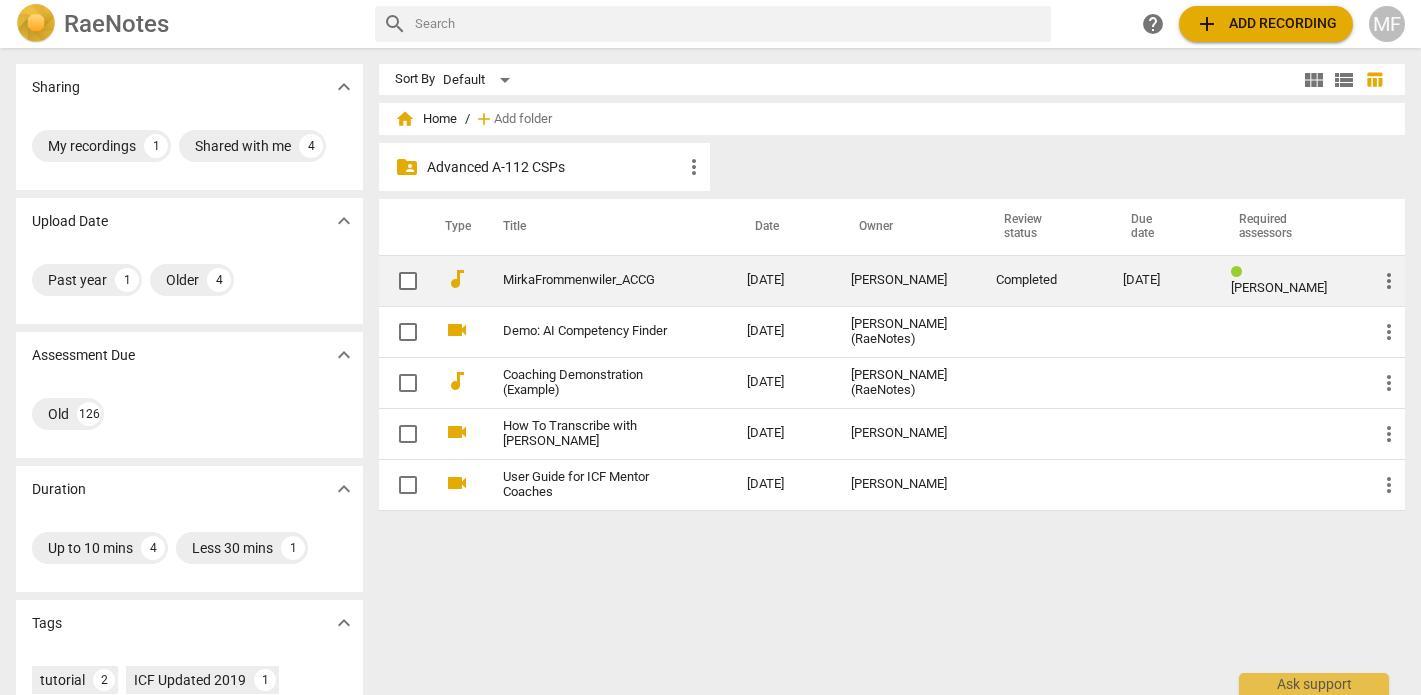 click on "[DATE]" at bounding box center (783, 280) 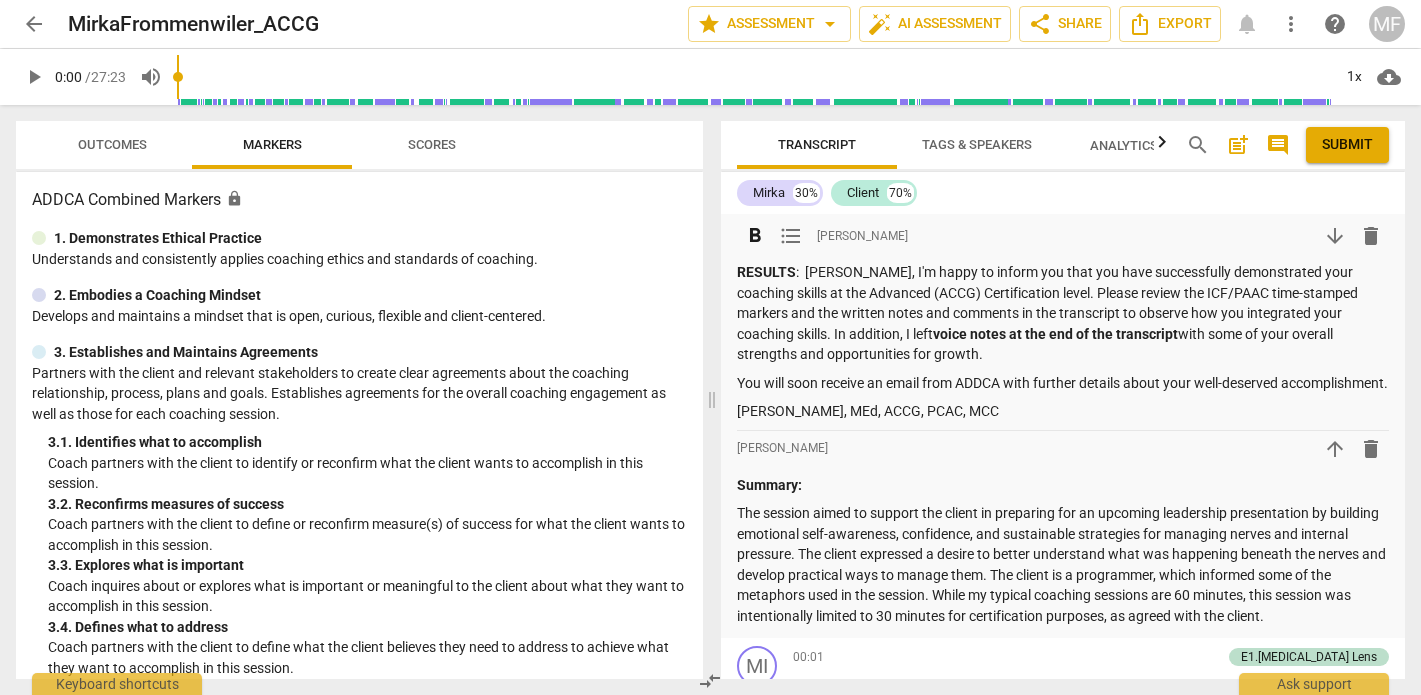 drag, startPoint x: 736, startPoint y: 373, endPoint x: 915, endPoint y: 393, distance: 180.11385 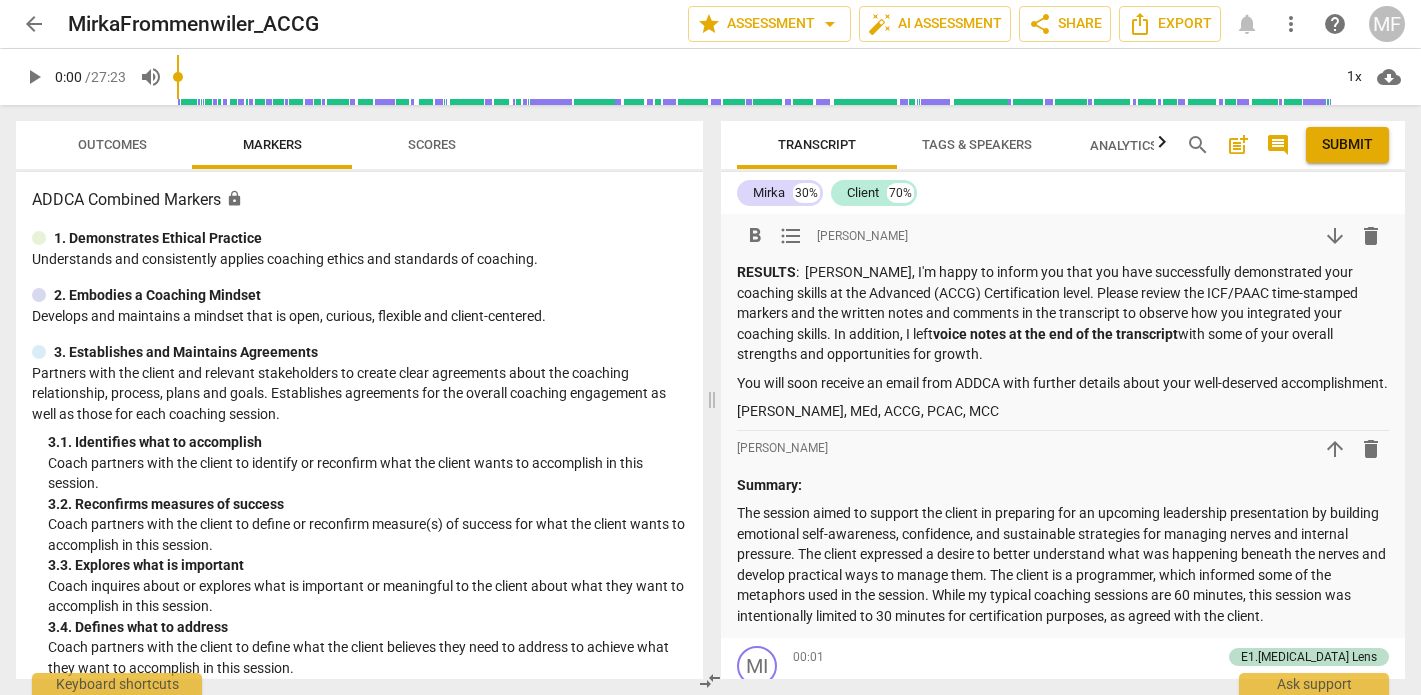 drag, startPoint x: 738, startPoint y: 377, endPoint x: 857, endPoint y: 398, distance: 120.83874 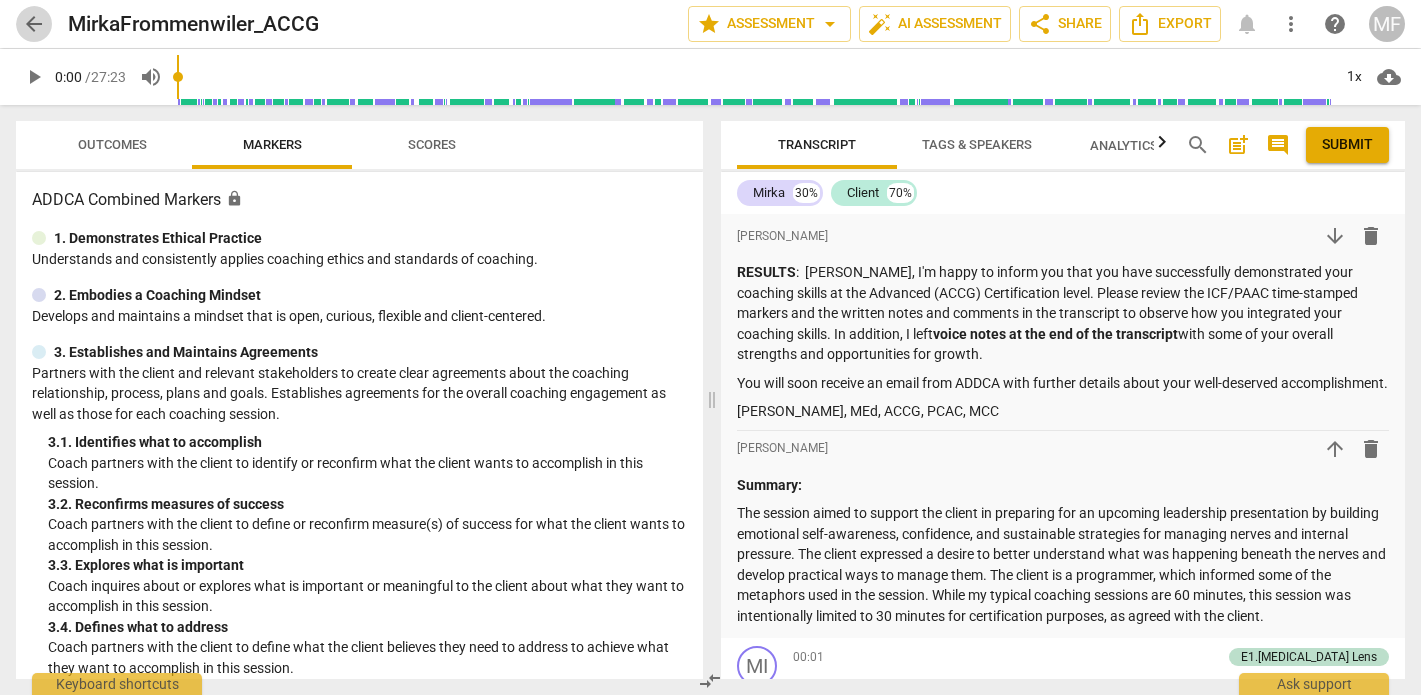 click on "arrow_back" at bounding box center (34, 24) 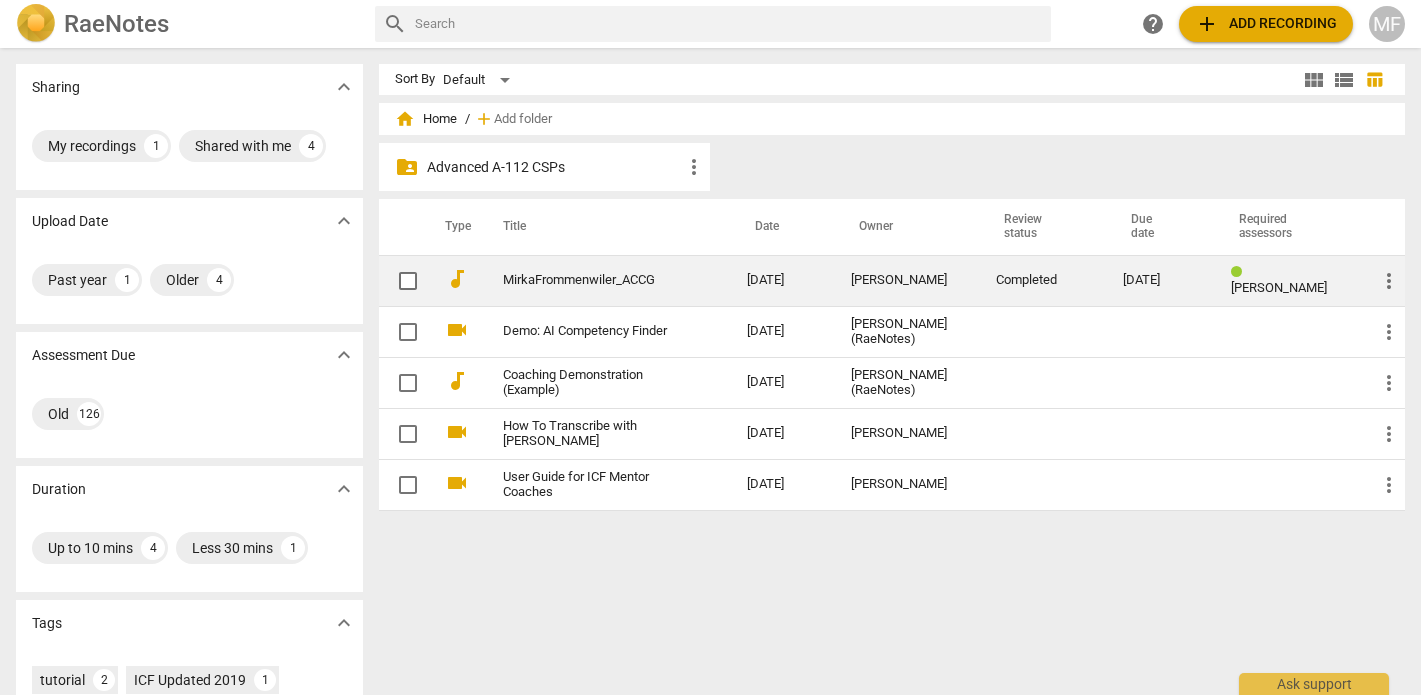 click on "[PERSON_NAME]" at bounding box center (907, 280) 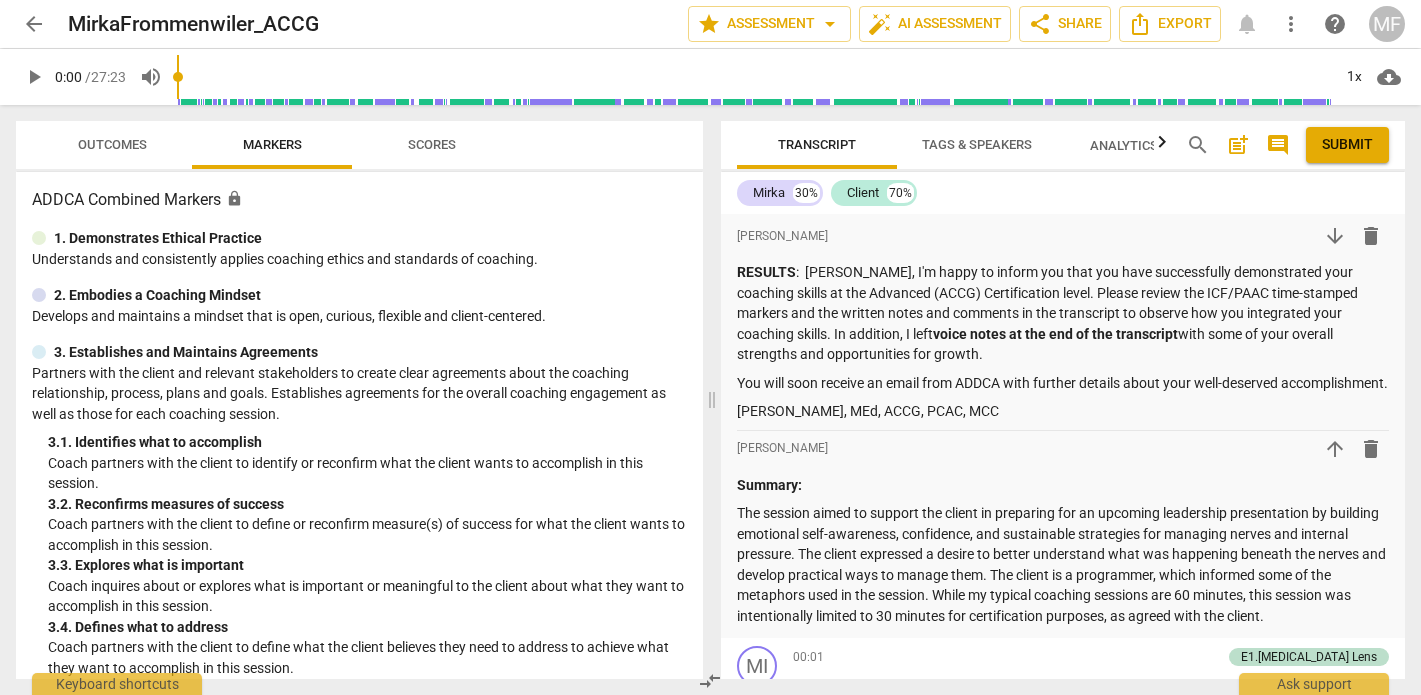 click on "arrow_back" at bounding box center [34, 24] 